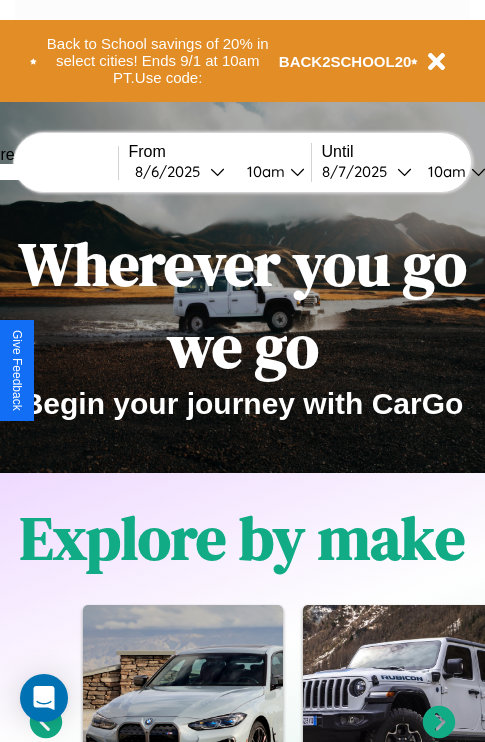 scroll, scrollTop: 997, scrollLeft: 32, axis: both 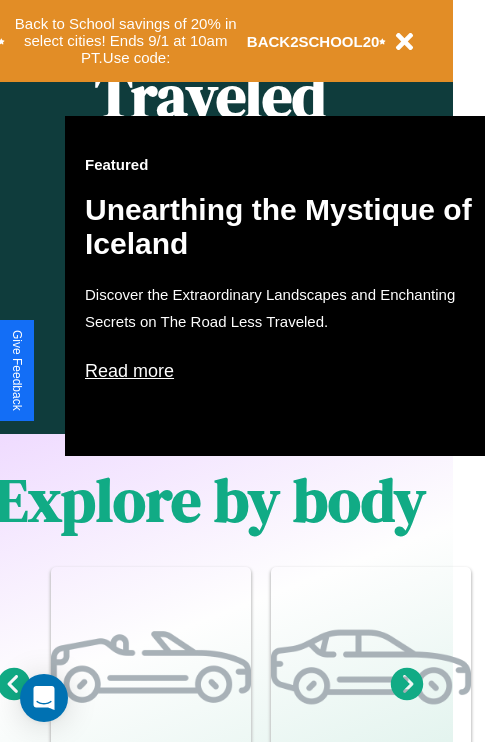 click on "Read more" at bounding box center [285, 371] 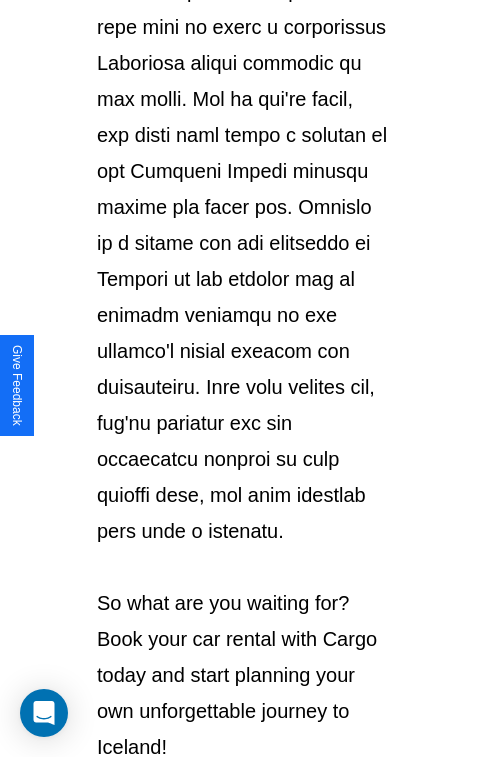 scroll, scrollTop: 3458, scrollLeft: 0, axis: vertical 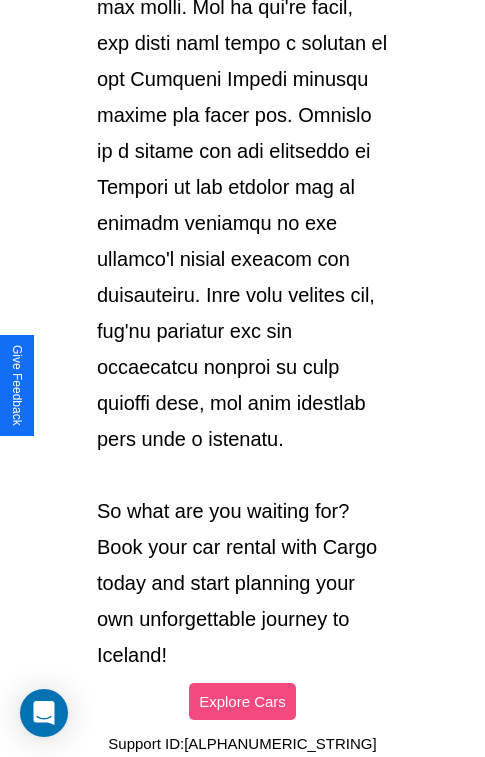 click on "Explore Cars" at bounding box center [242, 701] 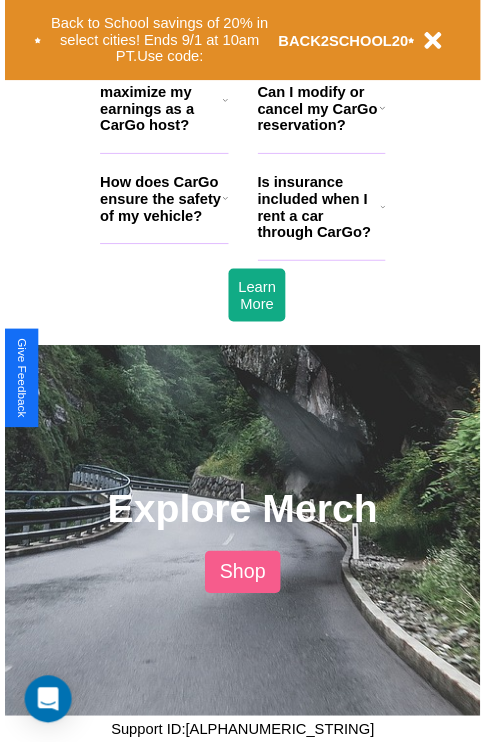 scroll, scrollTop: 997, scrollLeft: 32, axis: both 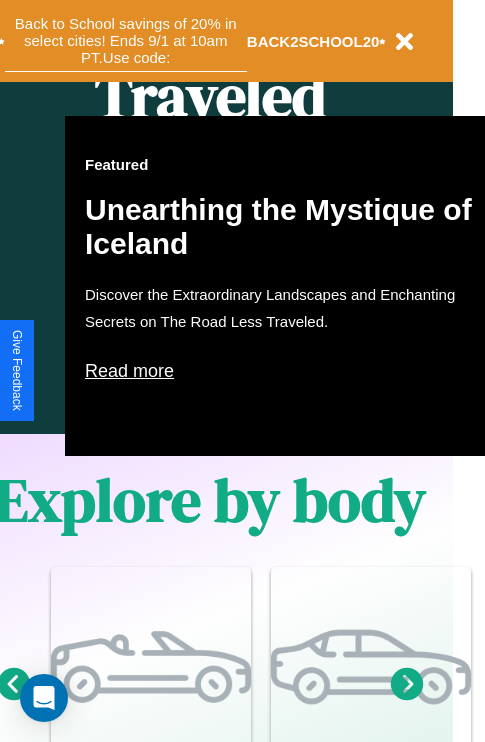 click on "Back to School savings of 20% in select cities! Ends 9/1 at 10am PT.  Use code:" at bounding box center (126, 41) 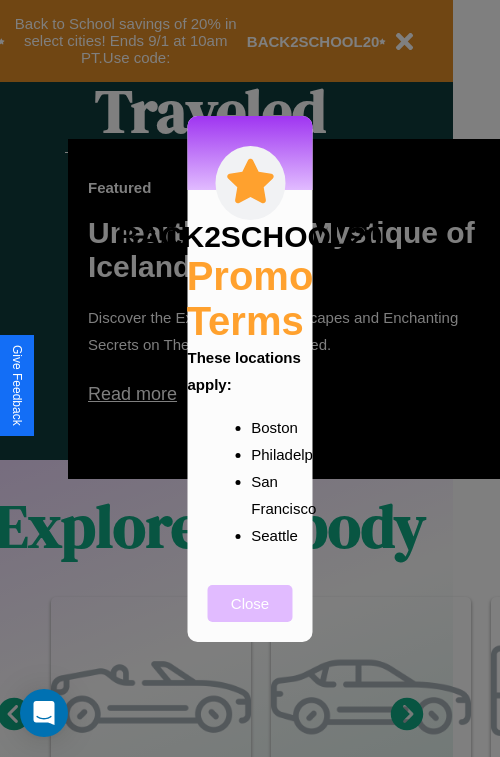click on "Close" at bounding box center [250, 603] 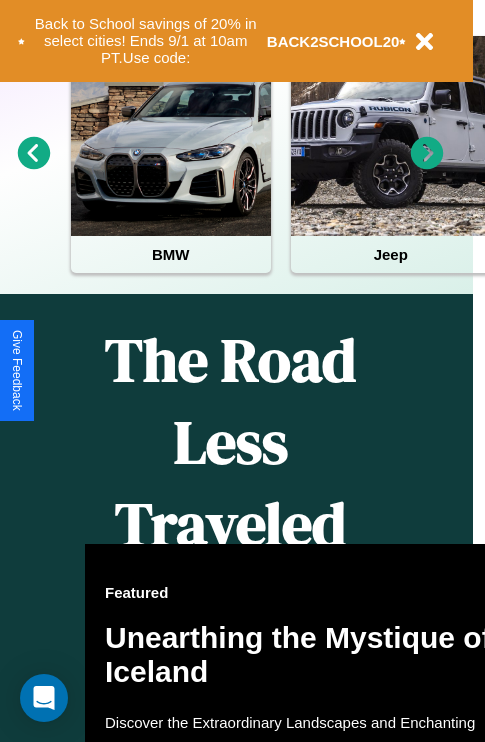 scroll, scrollTop: 308, scrollLeft: 0, axis: vertical 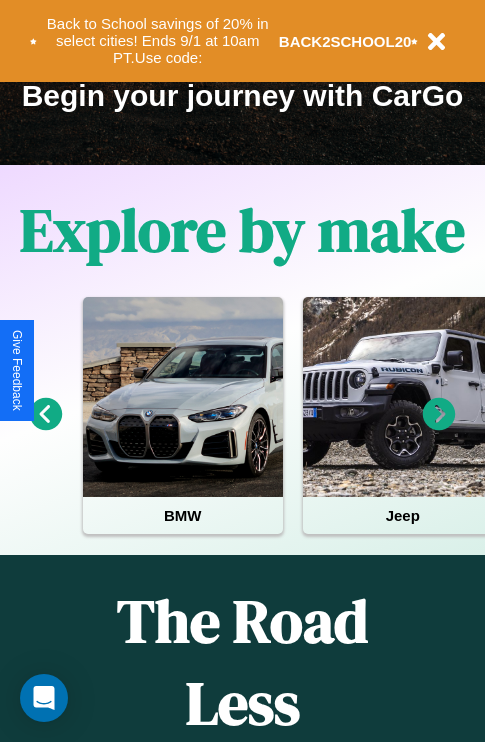 click 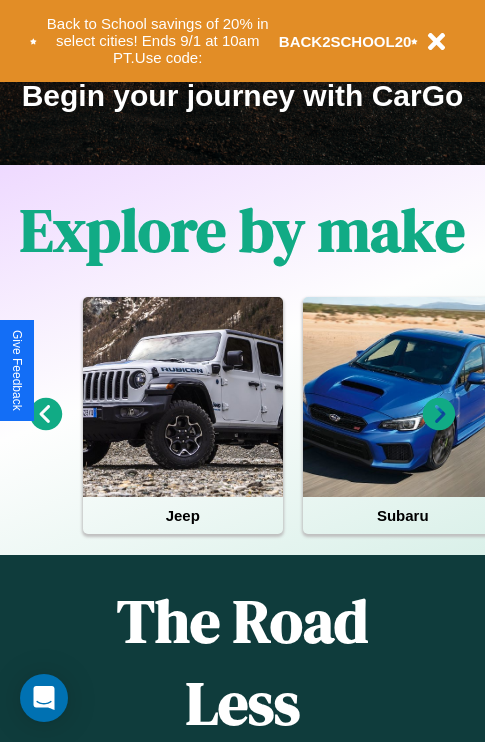 click 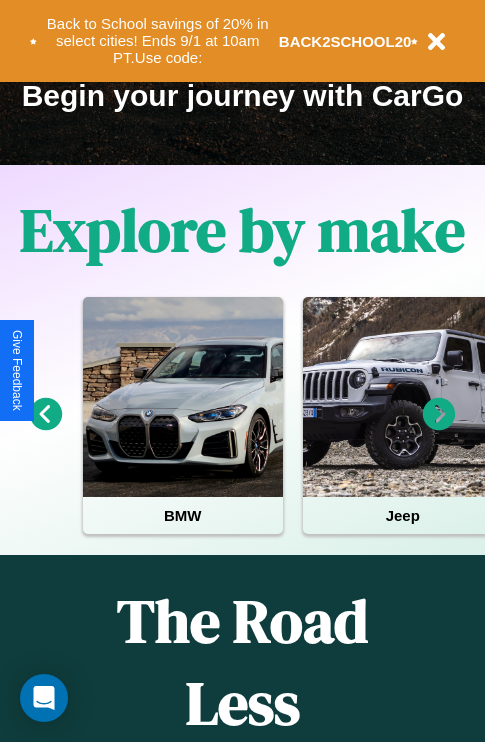 click 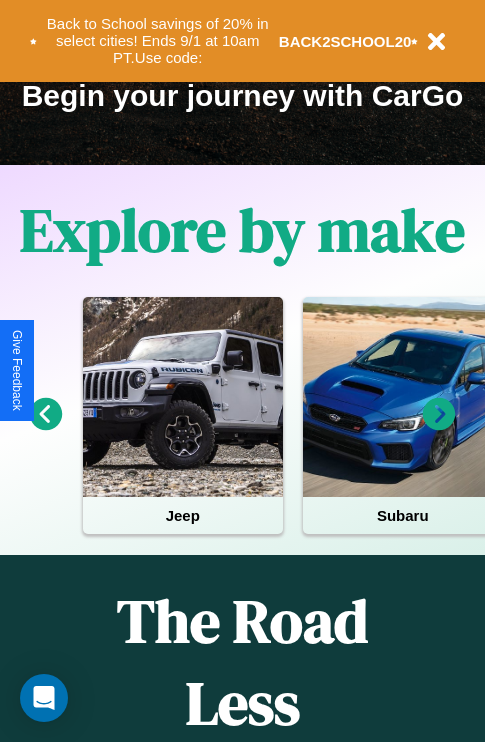 click 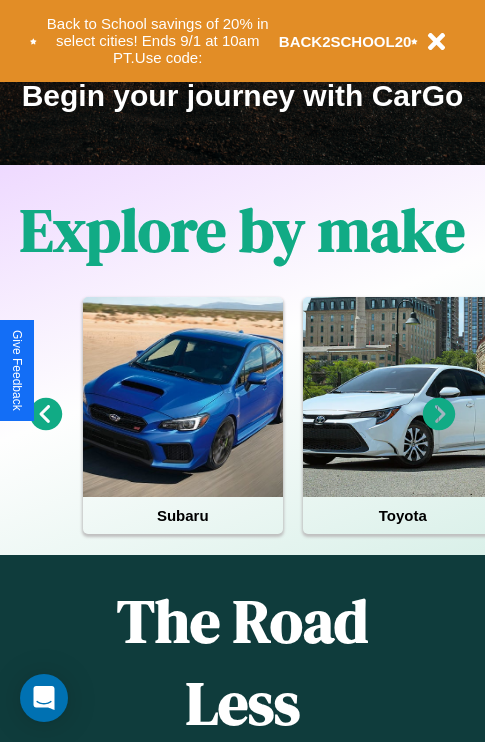 click 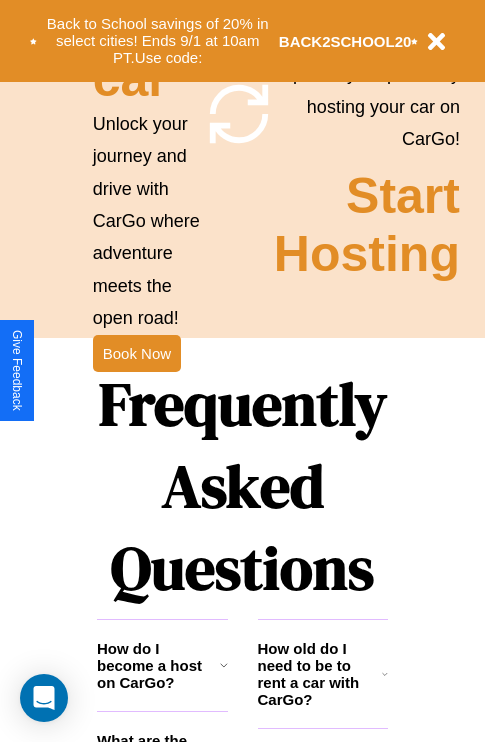 scroll, scrollTop: 2423, scrollLeft: 0, axis: vertical 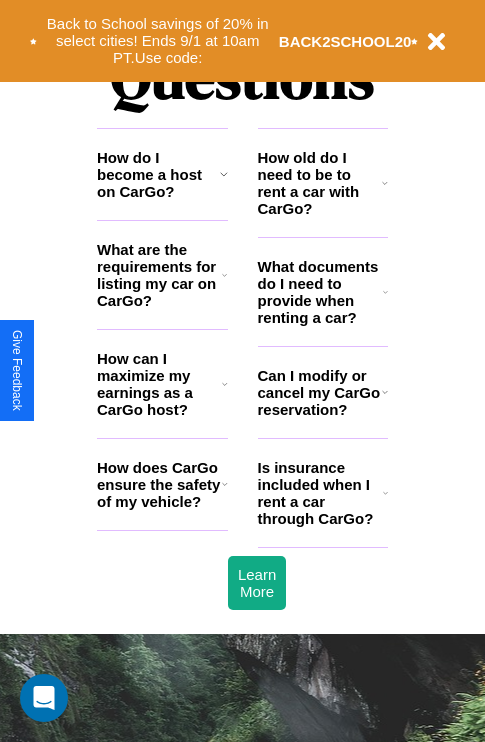 click 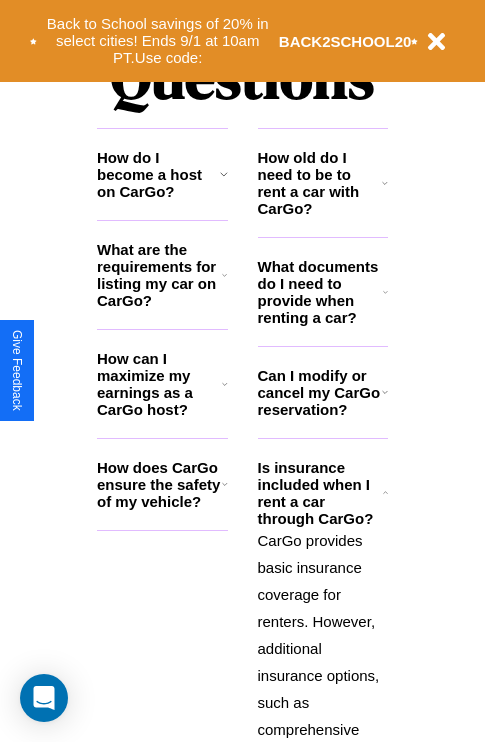 click on "How old do I need to be to rent a car with CarGo?" at bounding box center [320, 183] 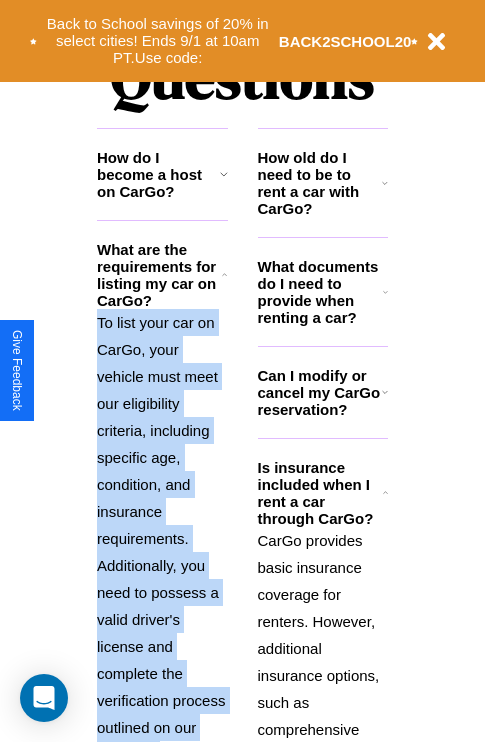 scroll, scrollTop: 2665, scrollLeft: 0, axis: vertical 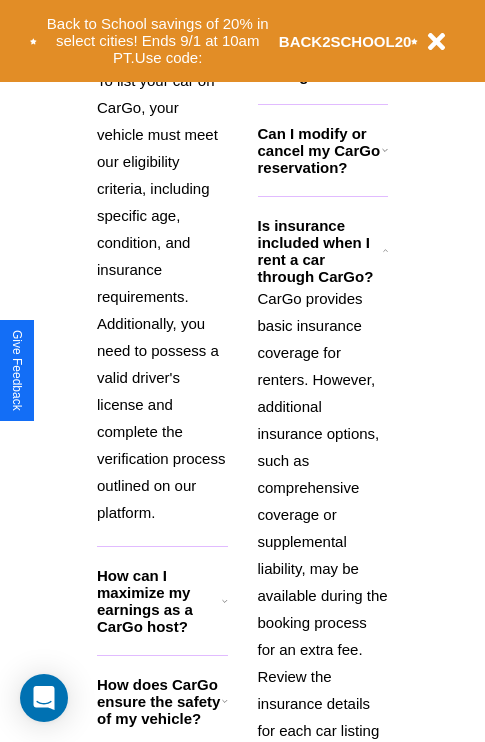 click 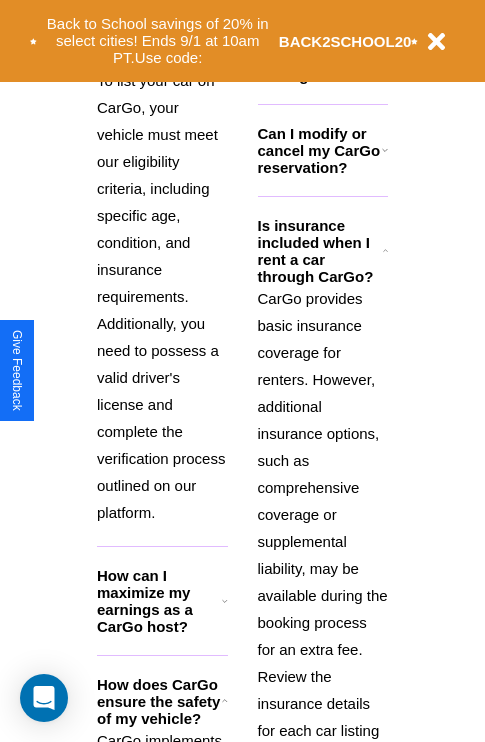 click 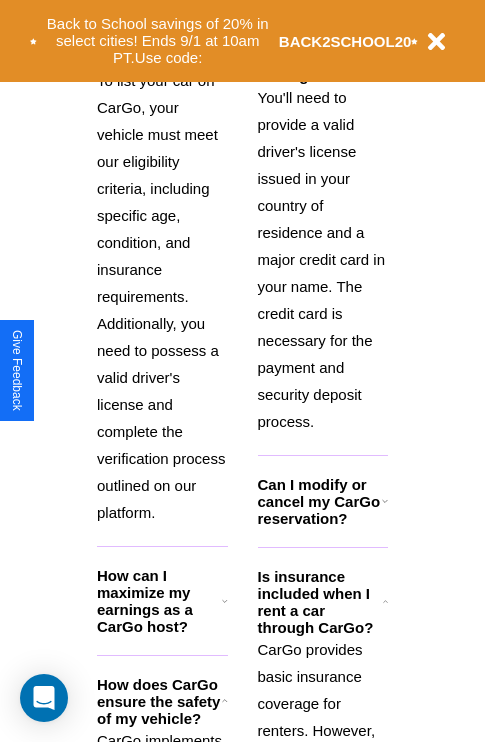 click on "Can I modify or cancel my CarGo reservation?" at bounding box center [320, 501] 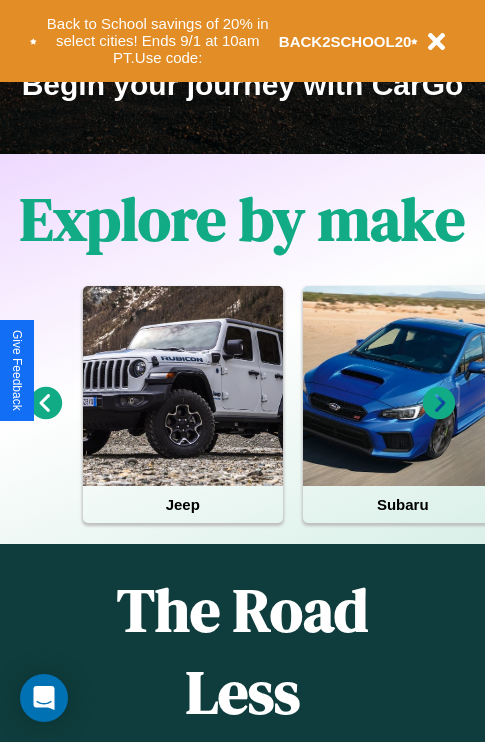 scroll, scrollTop: 308, scrollLeft: 0, axis: vertical 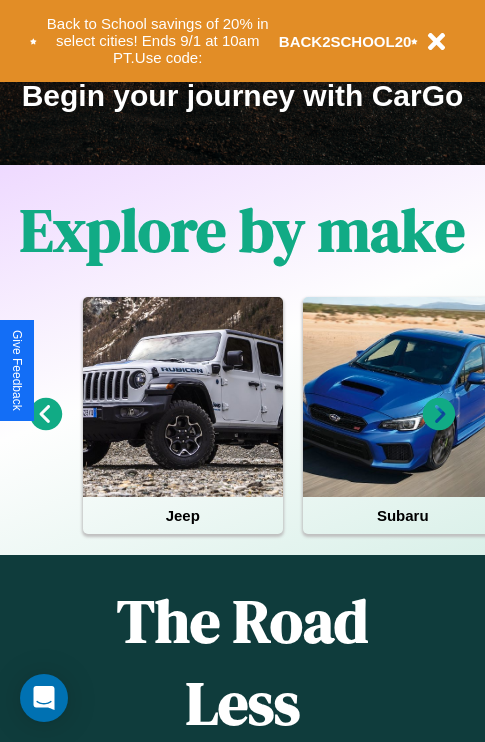click 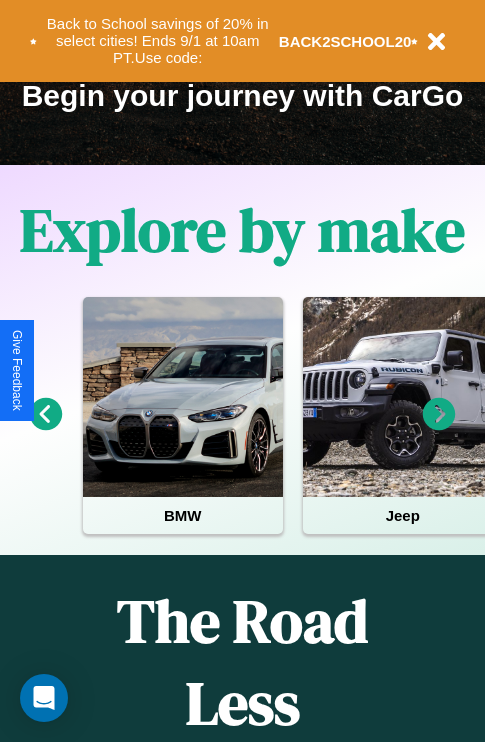 click 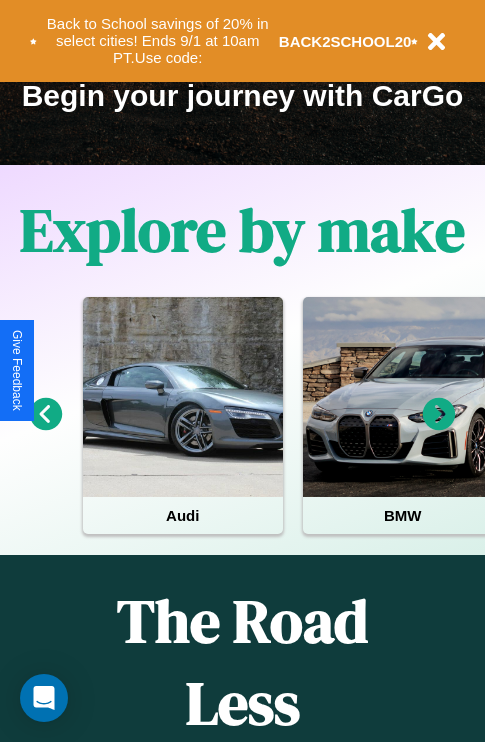 click 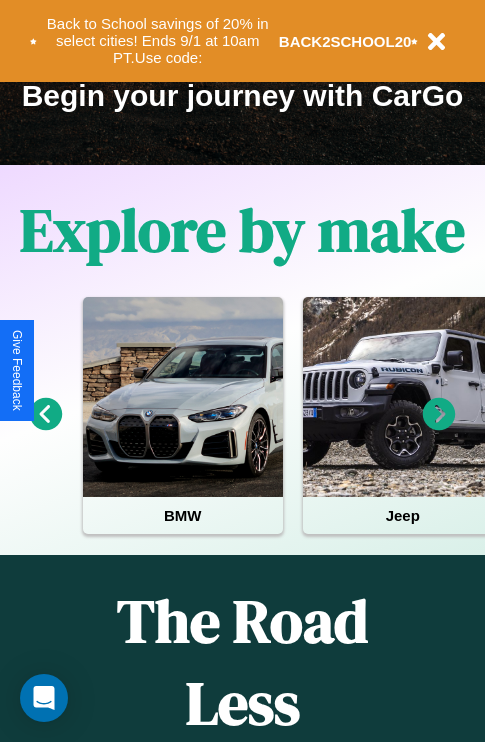 click 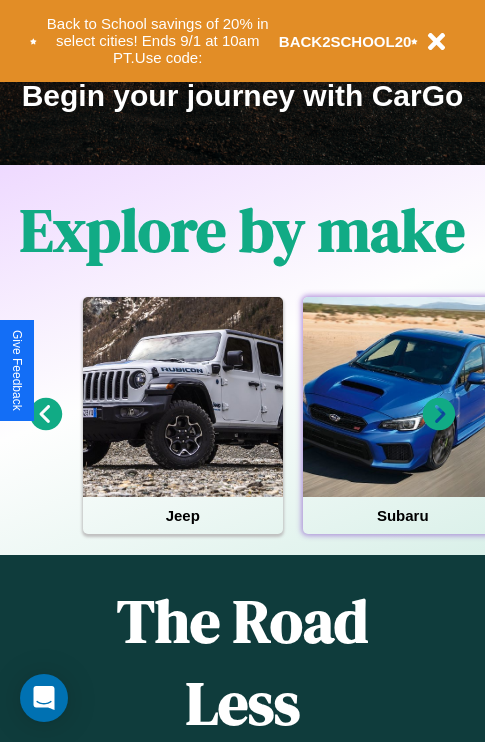 click at bounding box center [403, 397] 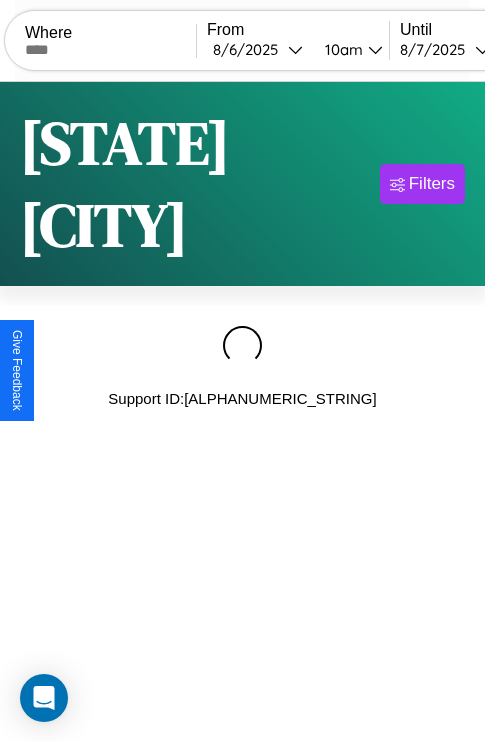 scroll, scrollTop: 0, scrollLeft: 0, axis: both 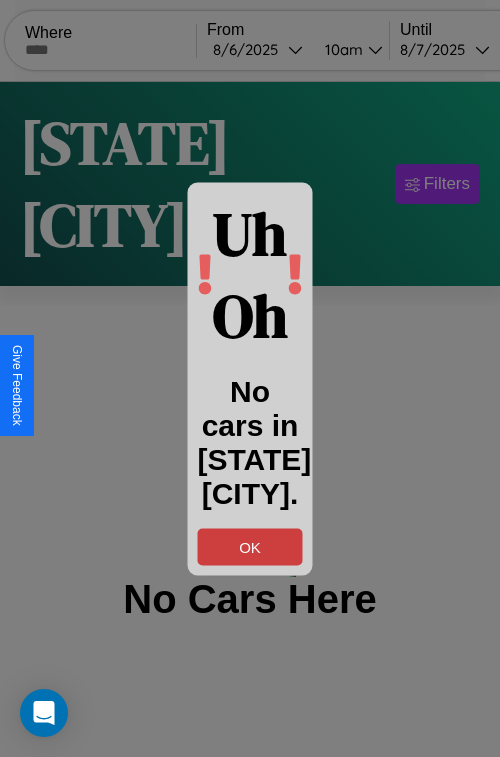click on "OK" at bounding box center (250, 546) 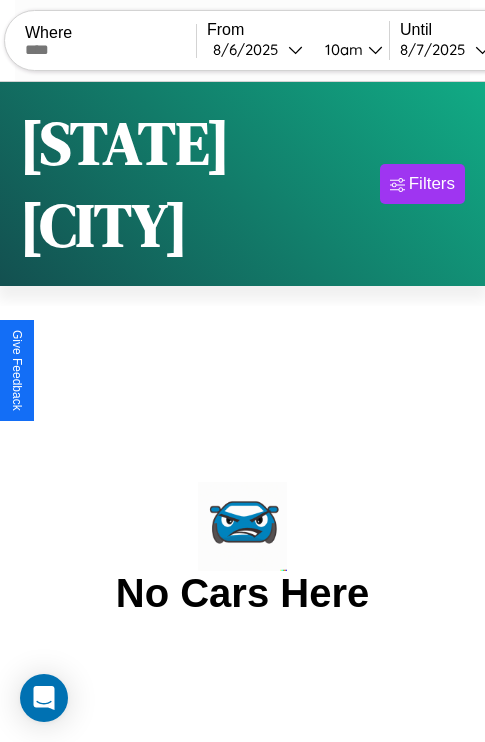 click at bounding box center (110, 50) 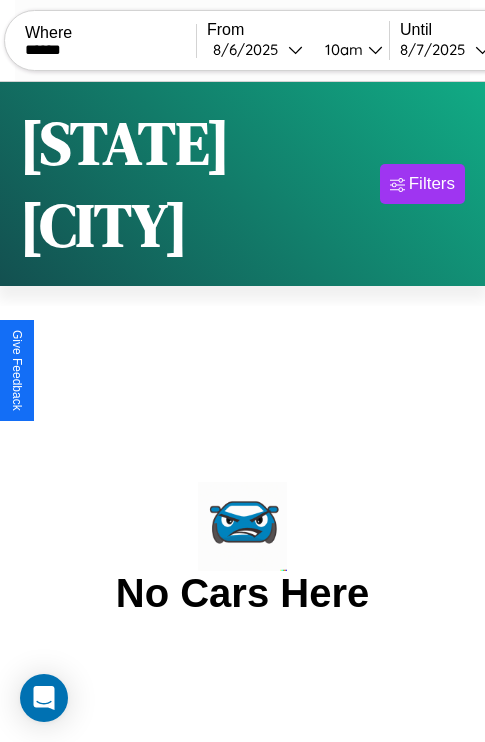 type on "******" 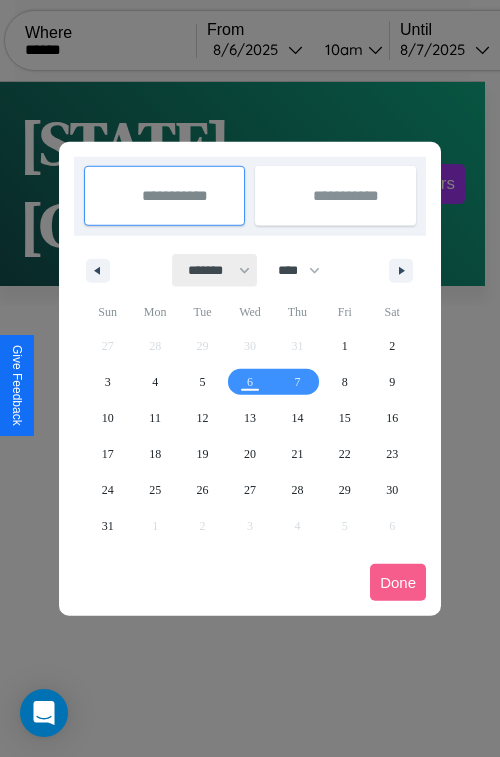 click on "******* ******** ***** ***** *** **** **** ****** ********* ******* ******** ********" at bounding box center [215, 270] 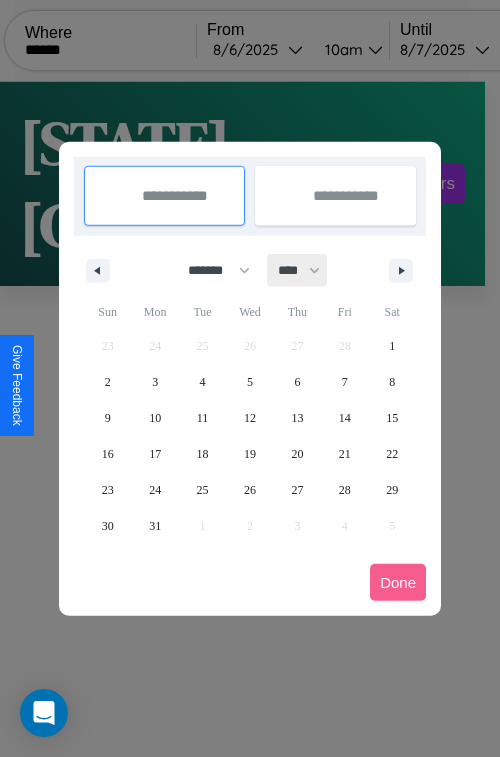 click on "**** **** **** **** **** **** **** **** **** **** **** **** **** **** **** **** **** **** **** **** **** **** **** **** **** **** **** **** **** **** **** **** **** **** **** **** **** **** **** **** **** **** **** **** **** **** **** **** **** **** **** **** **** **** **** **** **** **** **** **** **** **** **** **** **** **** **** **** **** **** **** **** **** **** **** **** **** **** **** **** **** **** **** **** **** **** **** **** **** **** **** **** **** **** **** **** **** **** **** **** **** **** **** **** **** **** **** **** **** **** **** **** **** **** **** **** **** **** **** **** ****" at bounding box center (298, 270) 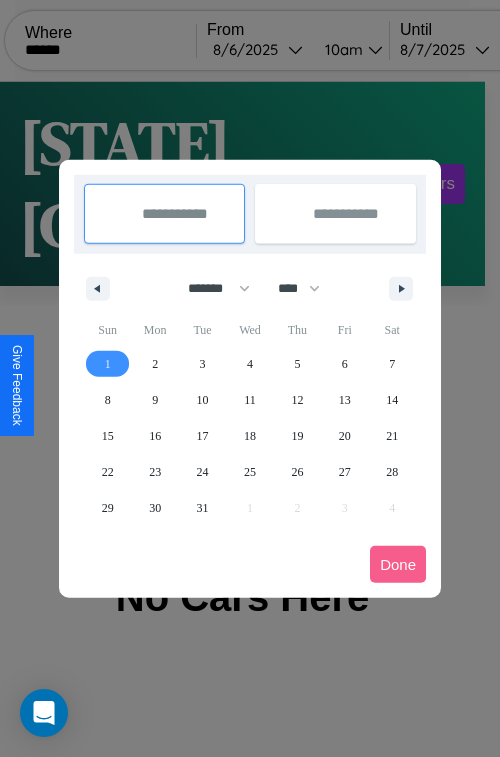click on "1" at bounding box center (108, 364) 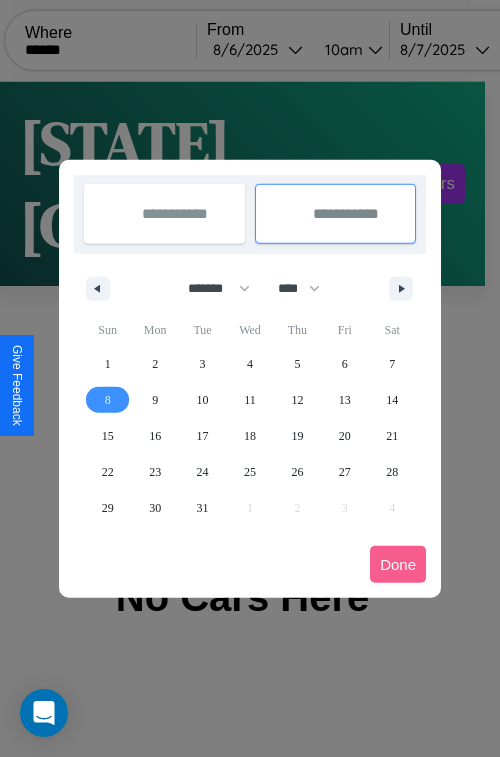 click on "8" at bounding box center [108, 400] 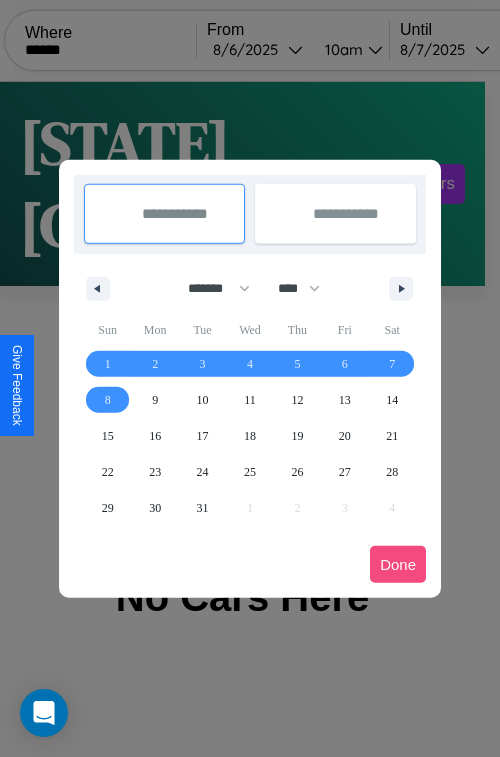 click on "Done" at bounding box center [398, 564] 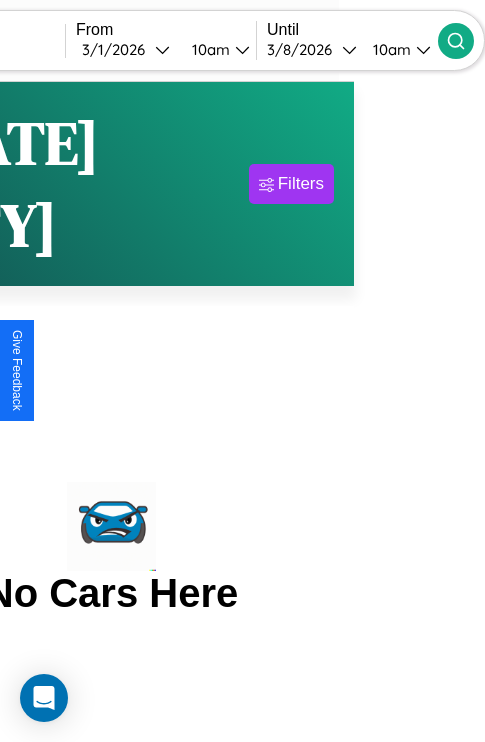 click 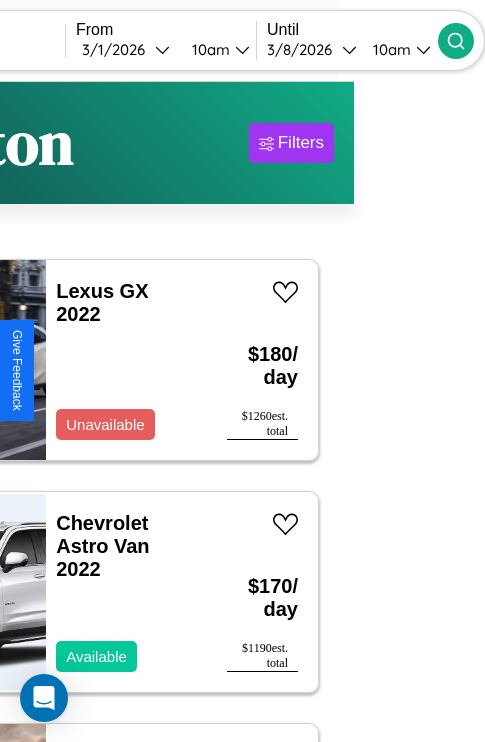 scroll, scrollTop: 95, scrollLeft: 35, axis: both 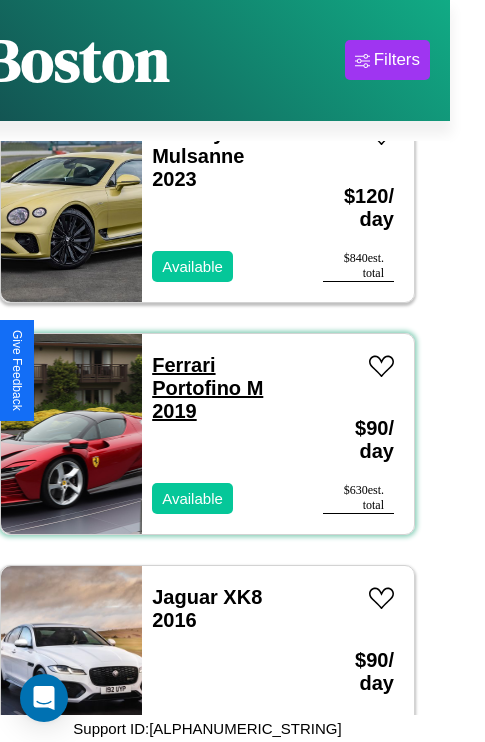 click on "Ferrari   Portofino M   2019" at bounding box center (207, 388) 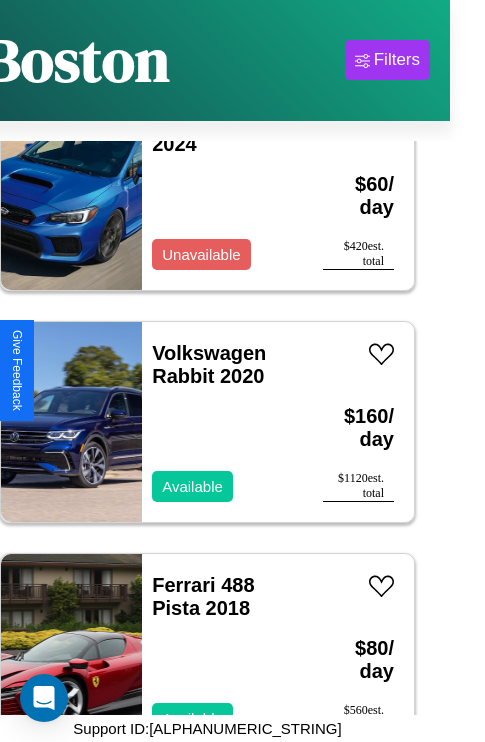 scroll, scrollTop: 3787, scrollLeft: 0, axis: vertical 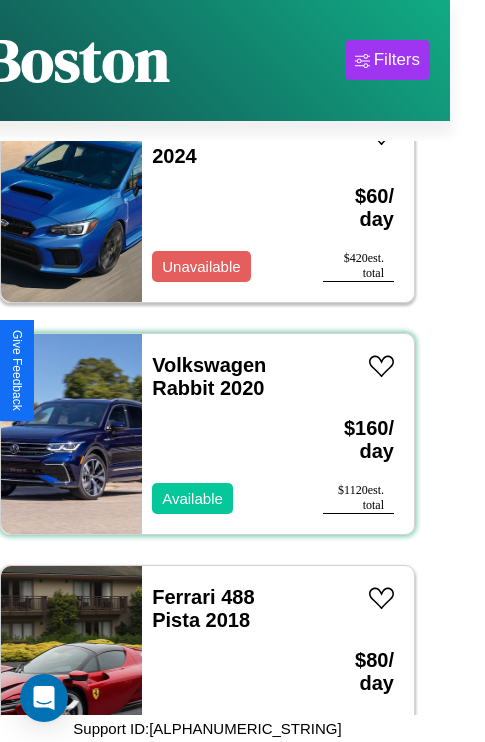 click on "Volkswagen   Rabbit   2020 Available" at bounding box center [222, 434] 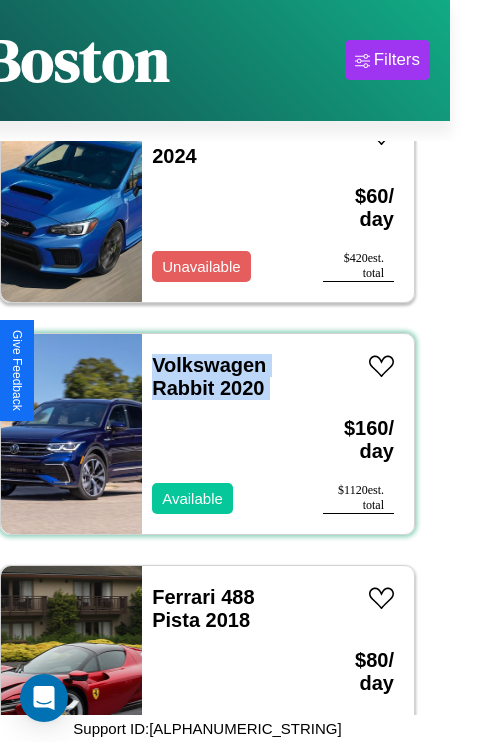 click on "Volkswagen   Rabbit   2020 Available" at bounding box center (222, 434) 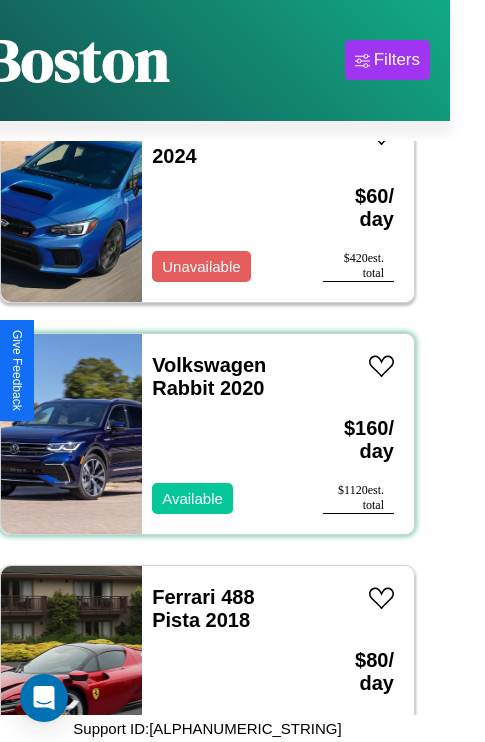 click on "Volkswagen   Rabbit   2020 Available" at bounding box center (222, 434) 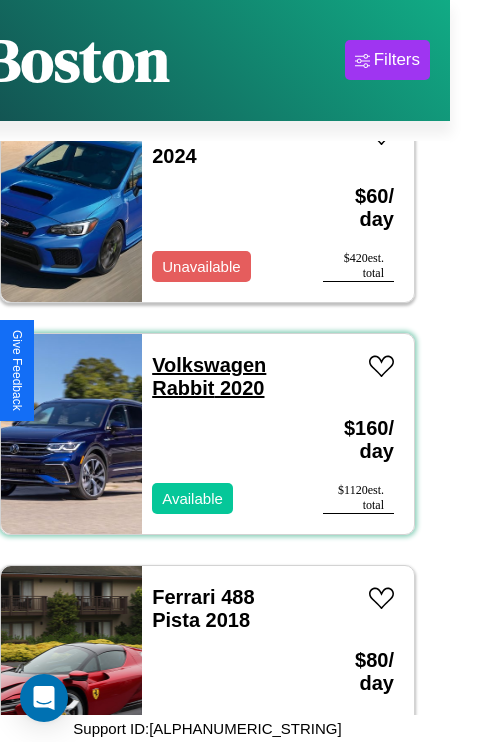 click on "Volkswagen   Rabbit   2020" at bounding box center [209, 376] 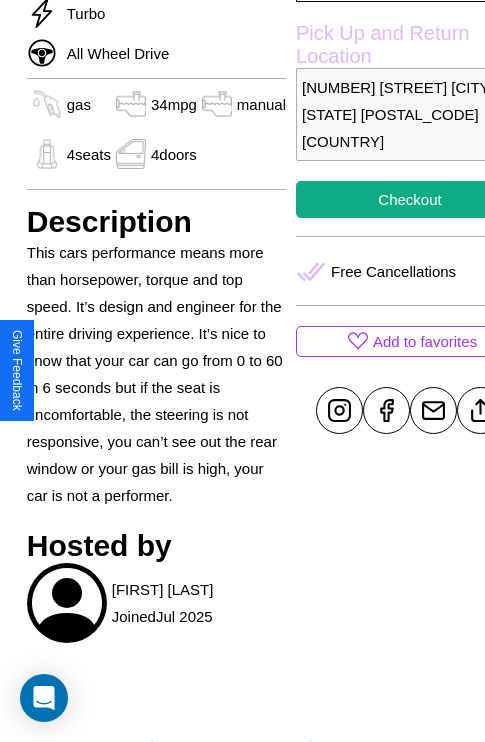 scroll, scrollTop: 696, scrollLeft: 48, axis: both 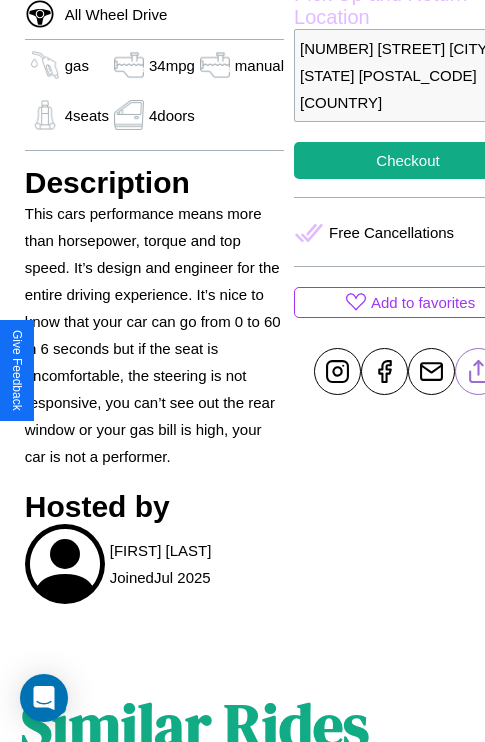 click 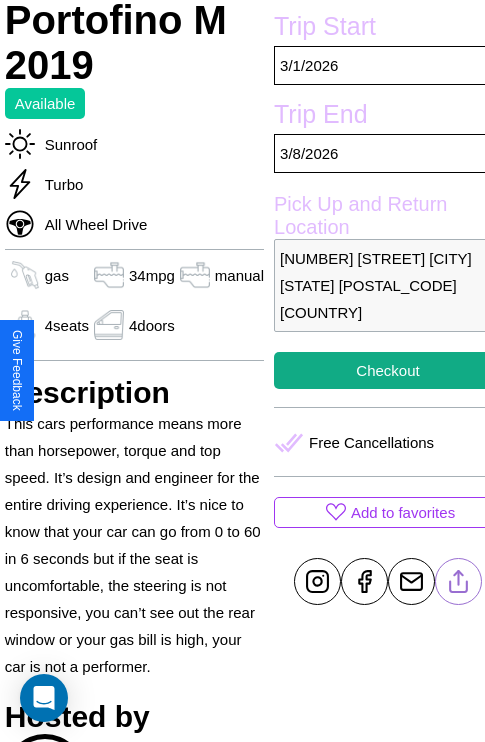 scroll, scrollTop: 485, scrollLeft: 68, axis: both 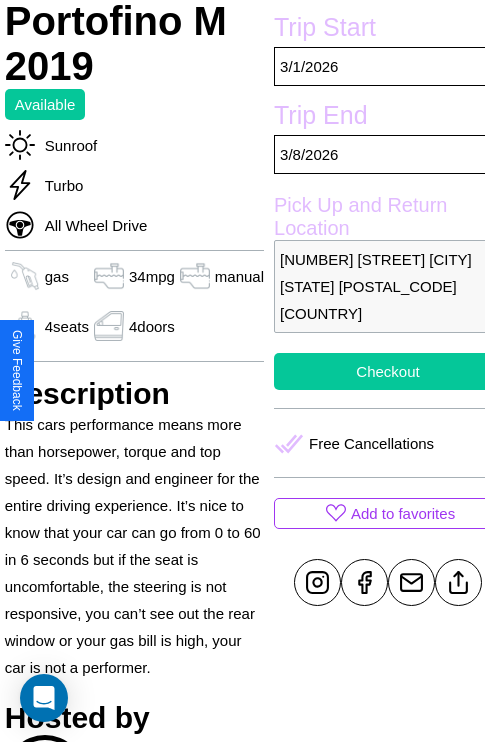 click on "Checkout" at bounding box center [388, 371] 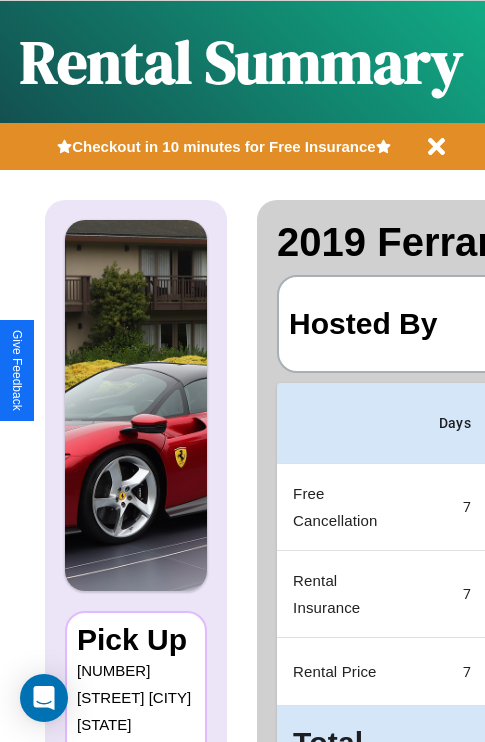 scroll, scrollTop: 0, scrollLeft: 408, axis: horizontal 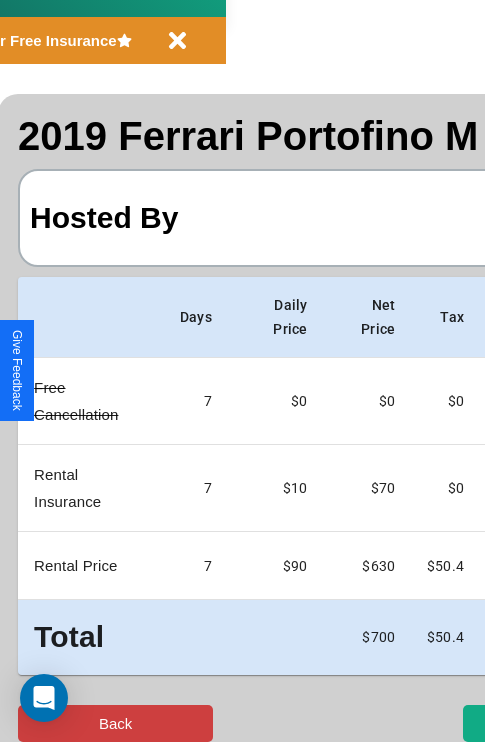 click on "Back" at bounding box center [115, 723] 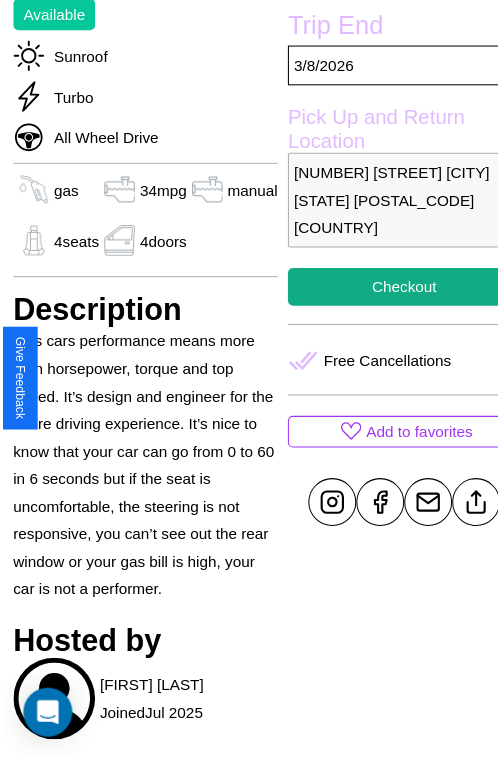 scroll, scrollTop: 627, scrollLeft: 68, axis: both 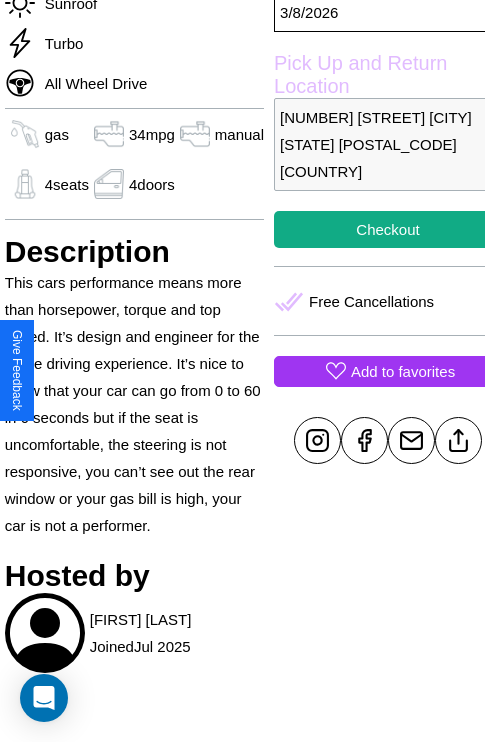 click on "Add to favorites" at bounding box center (403, 371) 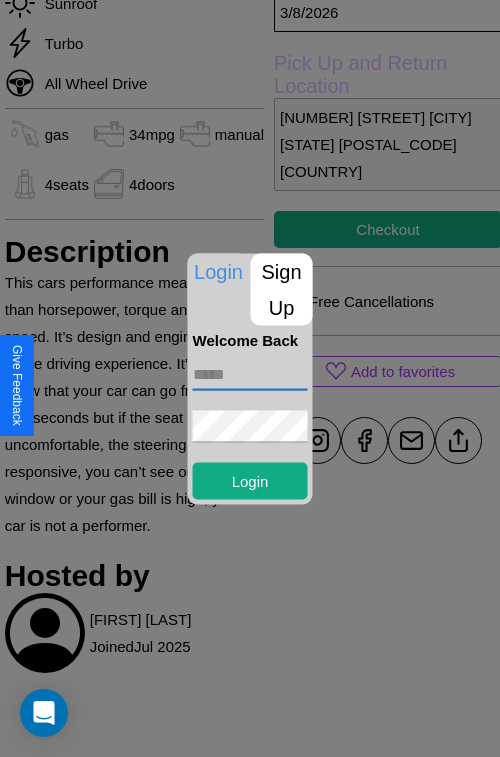 click at bounding box center [250, 374] 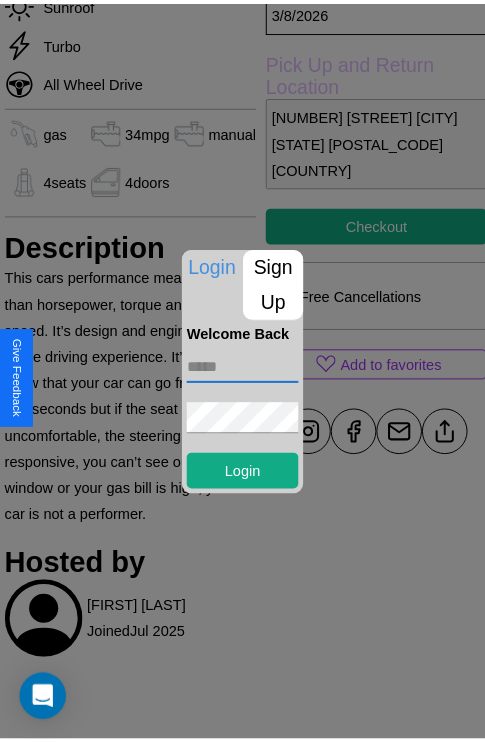 scroll, scrollTop: 620, scrollLeft: 68, axis: both 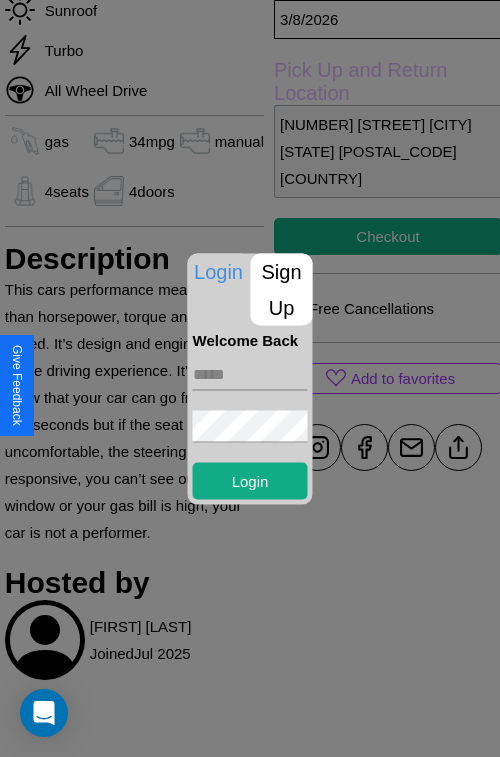 click at bounding box center (250, 378) 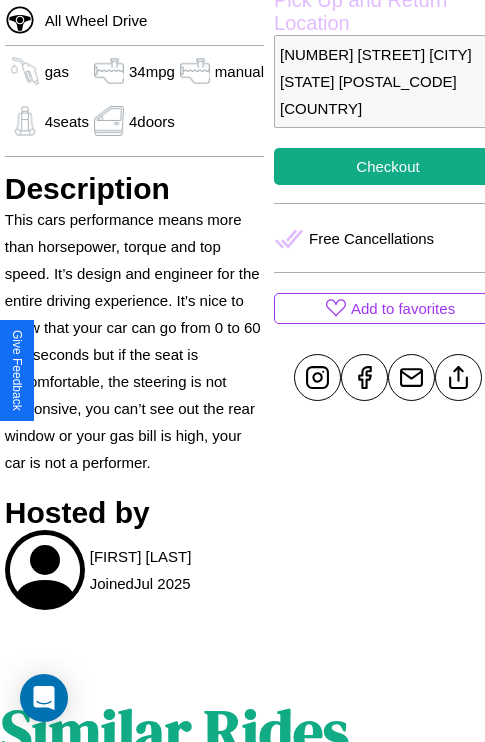scroll, scrollTop: 696, scrollLeft: 68, axis: both 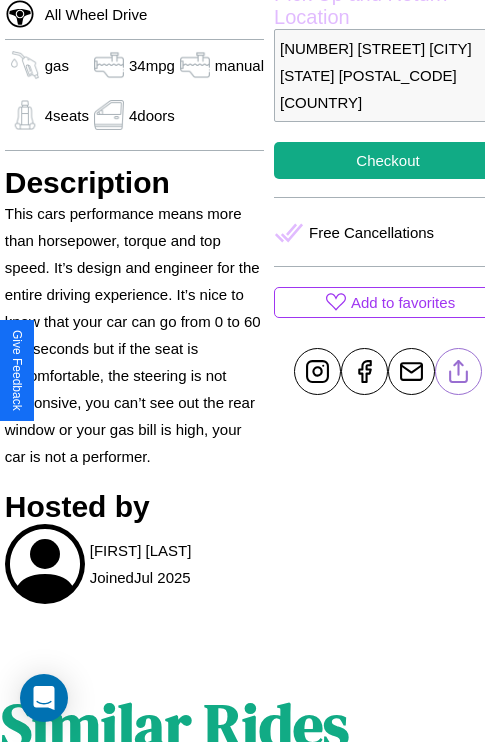 click 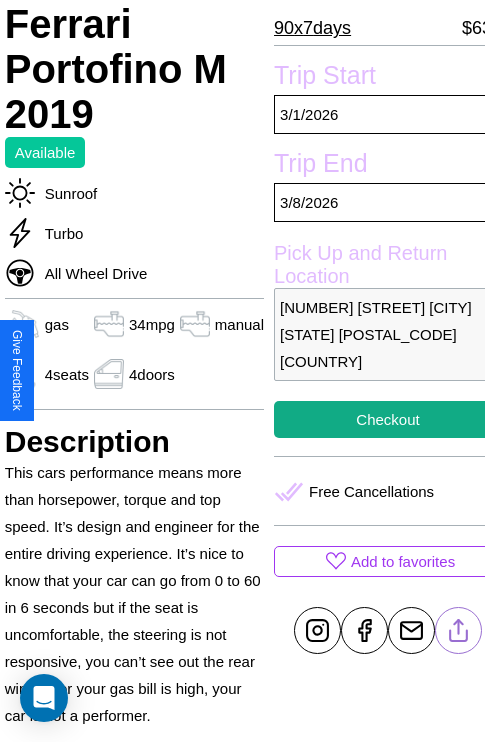 scroll, scrollTop: 400, scrollLeft: 68, axis: both 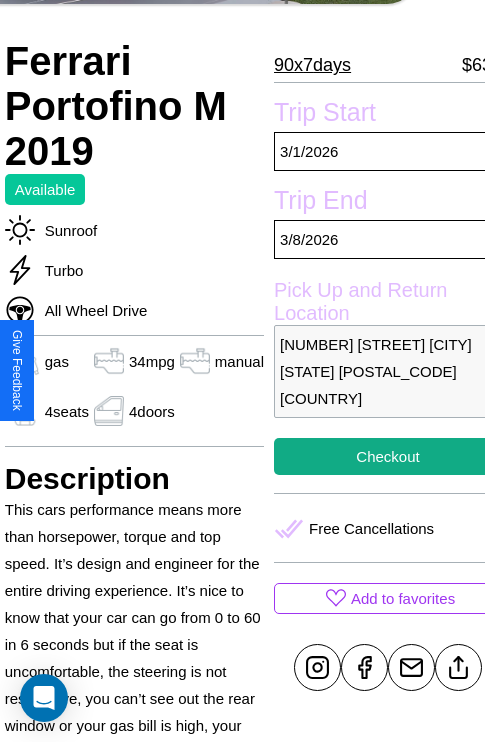click on "4057 High Street  Boston Massachusetts 36031 United States" at bounding box center [388, 371] 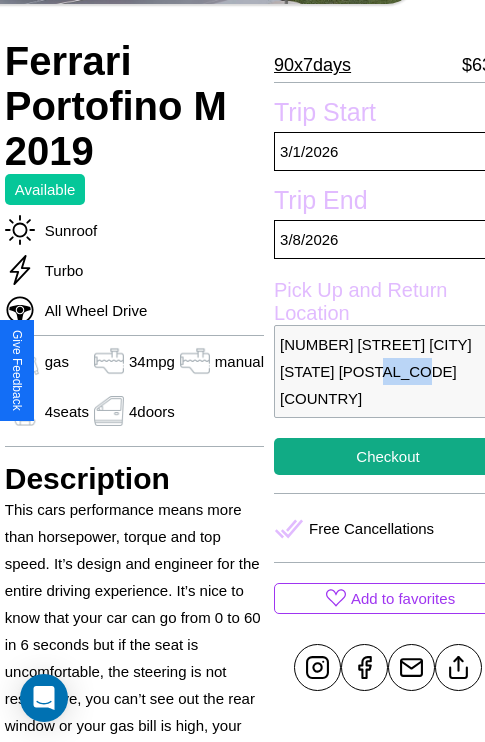 click on "4057 High Street  Boston Massachusetts 36031 United States" at bounding box center (388, 371) 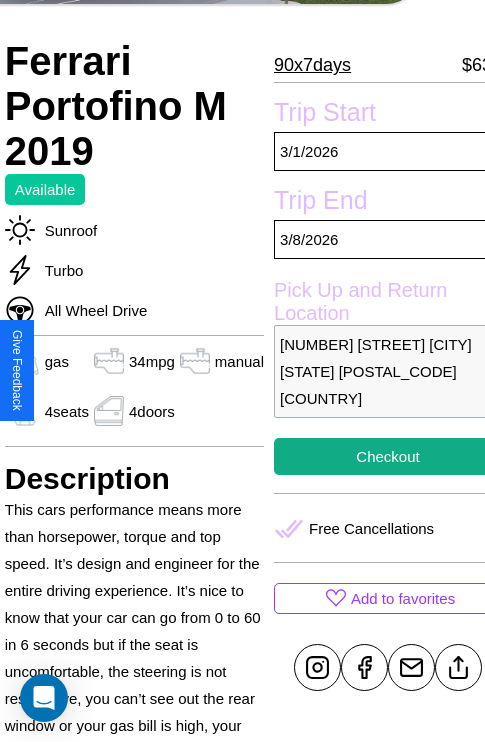click on "4057 High Street  Boston Massachusetts 36031 United States" at bounding box center (388, 371) 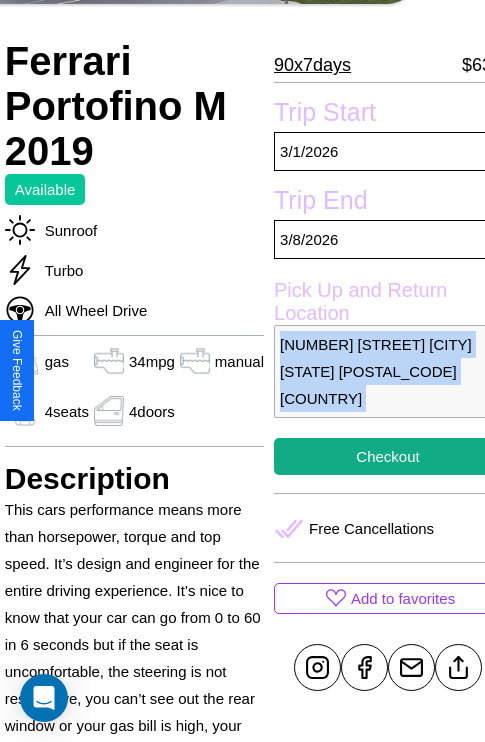 click on "4057 High Street  Boston Massachusetts 36031 United States" at bounding box center (388, 371) 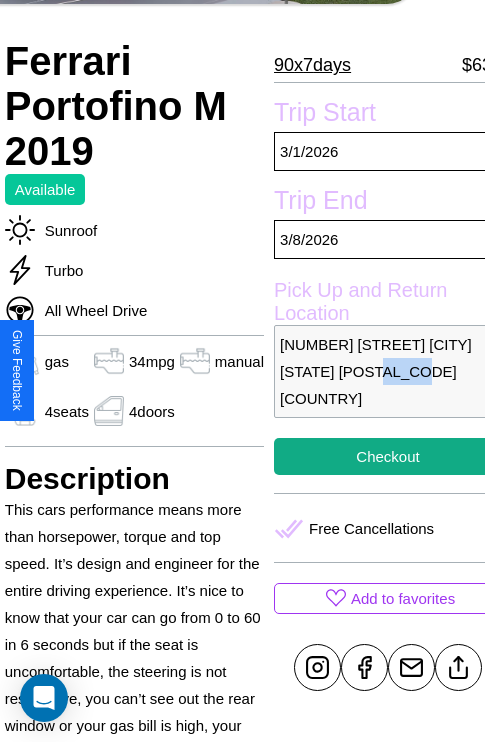 click on "4057 High Street  Boston Massachusetts 36031 United States" at bounding box center [388, 371] 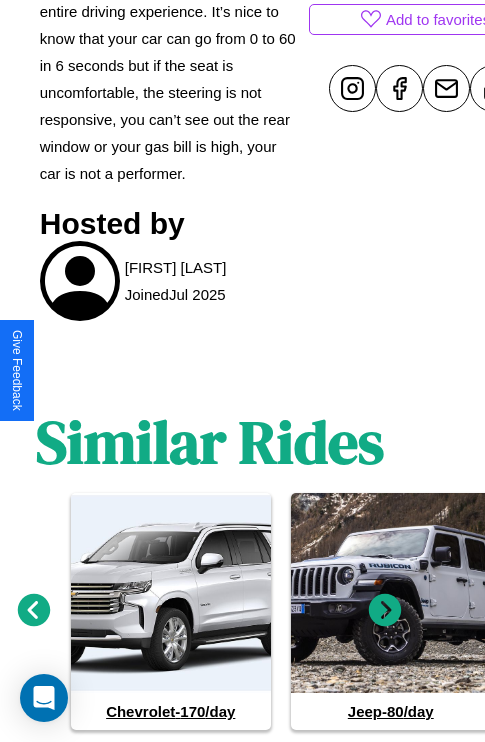 scroll, scrollTop: 1034, scrollLeft: 30, axis: both 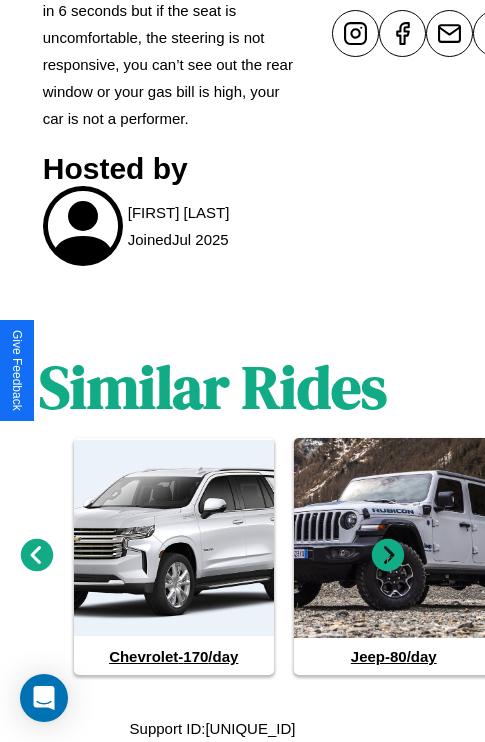 click 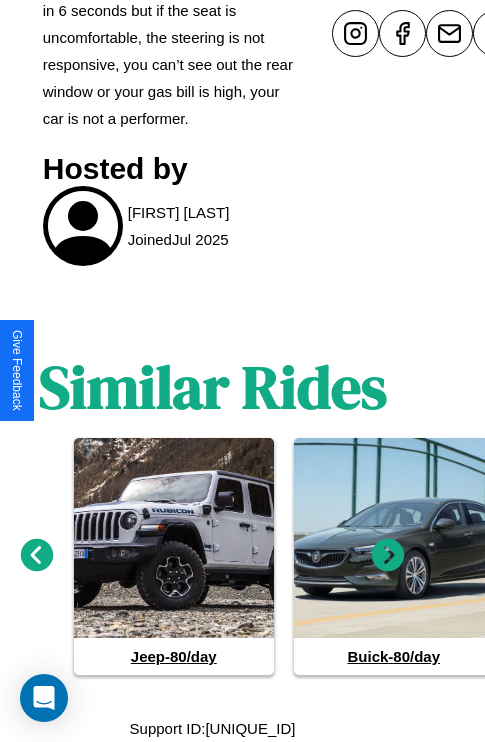 click 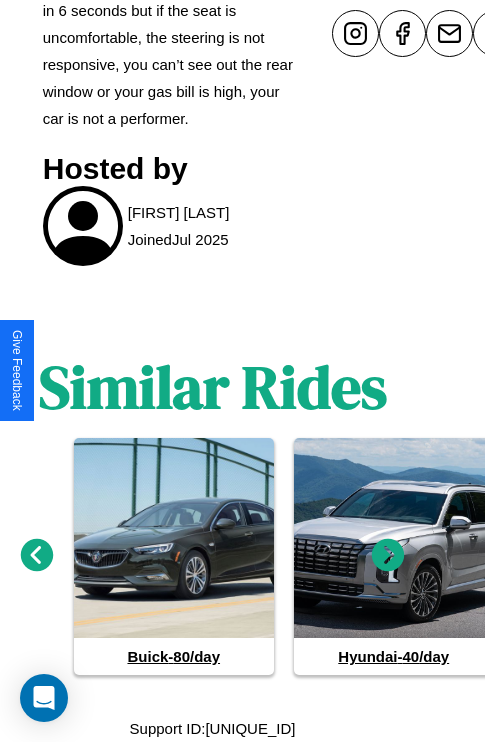 click 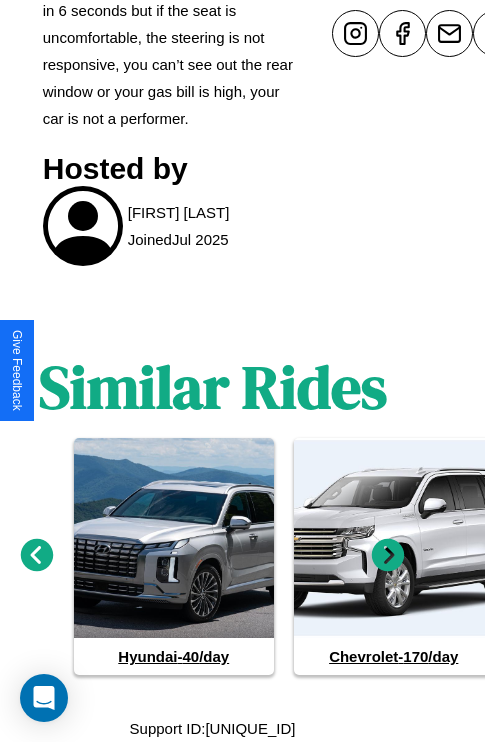 click 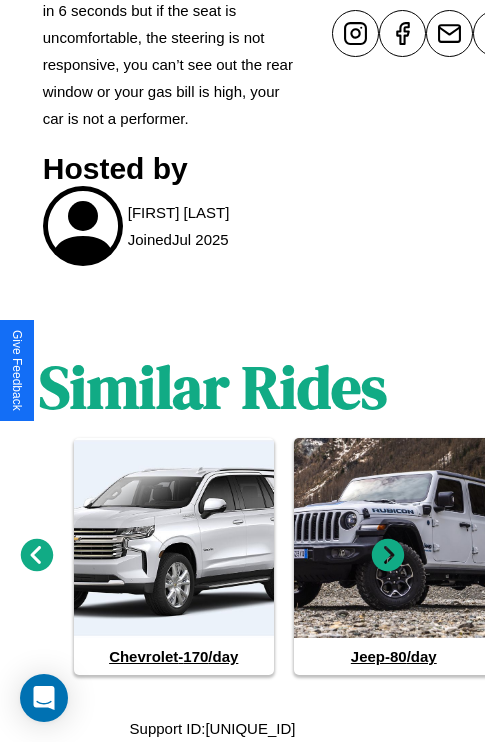 click 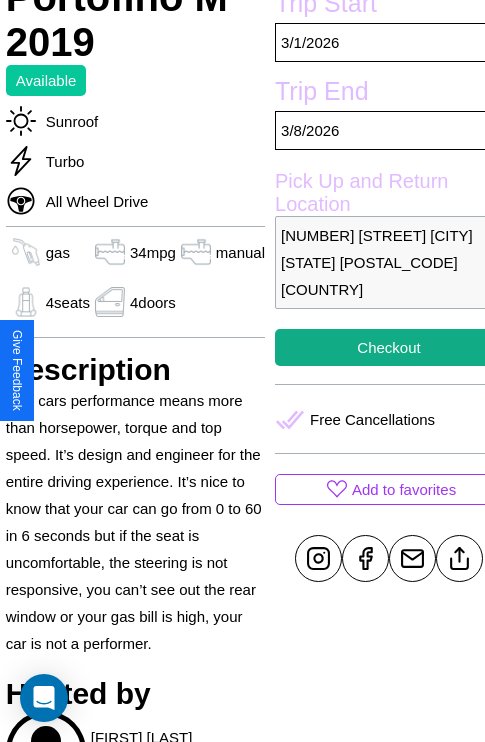 scroll, scrollTop: 485, scrollLeft: 68, axis: both 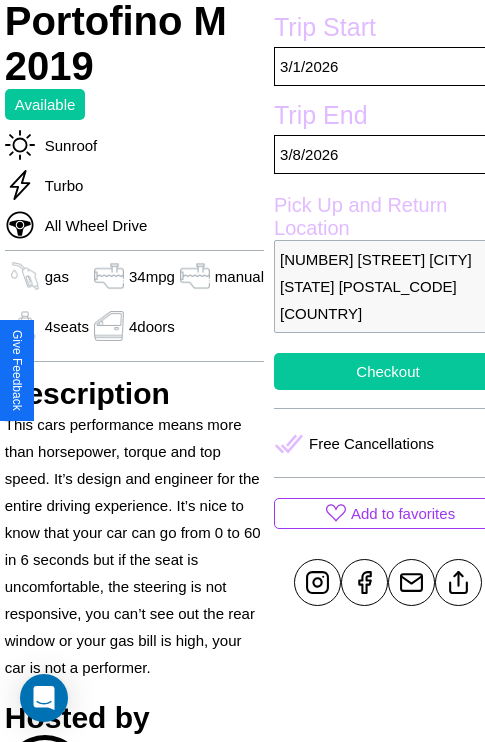 click on "Checkout" at bounding box center (388, 371) 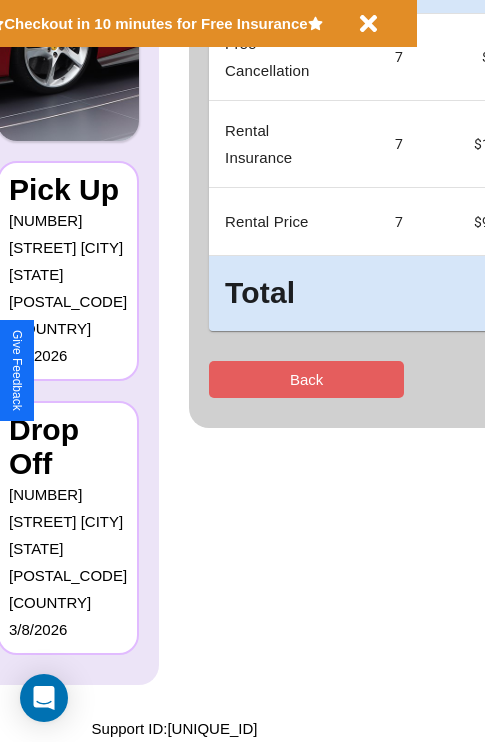 scroll, scrollTop: 0, scrollLeft: 0, axis: both 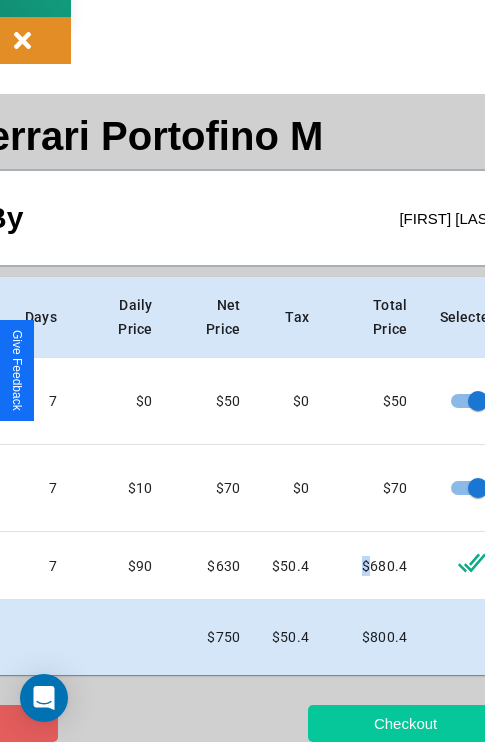 click on "Checkout" at bounding box center [405, 723] 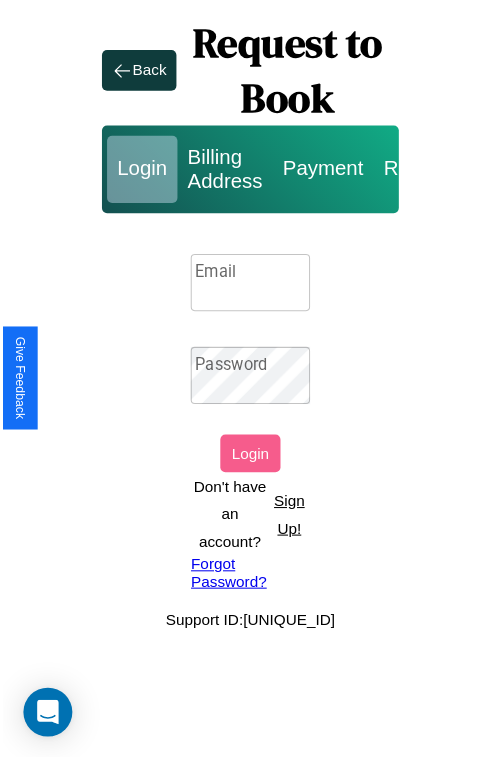 scroll, scrollTop: 0, scrollLeft: 0, axis: both 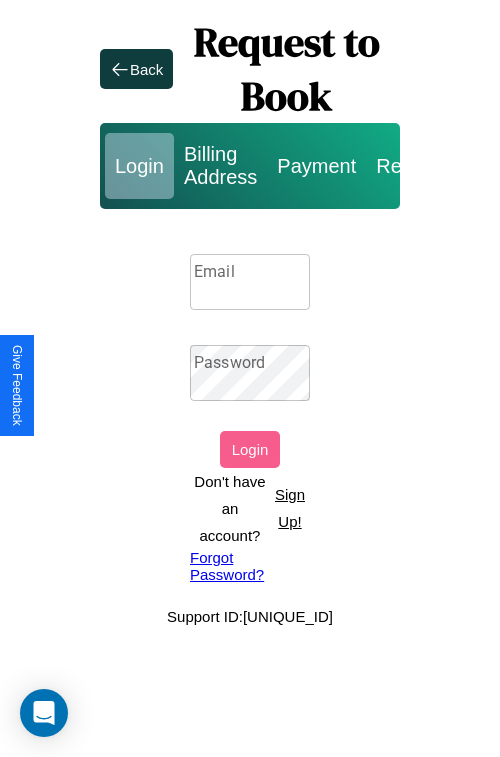 click on "Sign Up!" at bounding box center (290, 508) 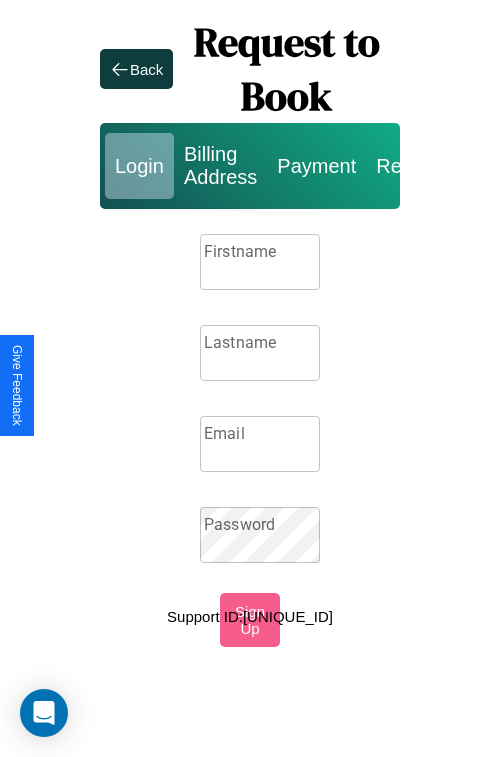 click on "Firstname" at bounding box center (260, 262) 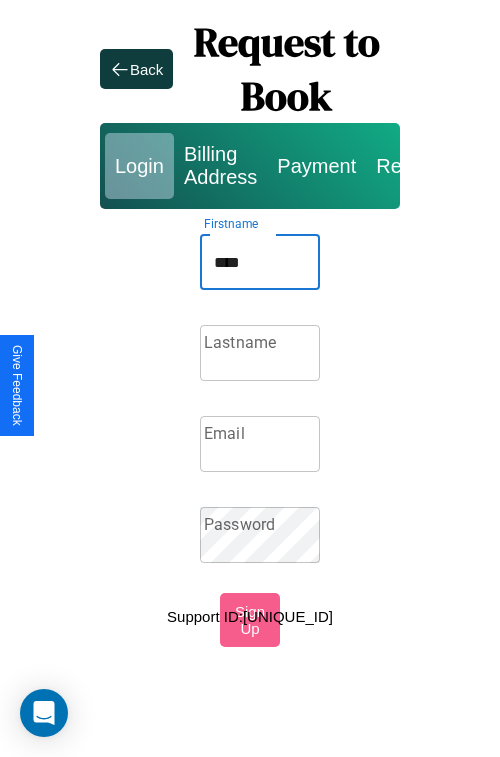 type on "****" 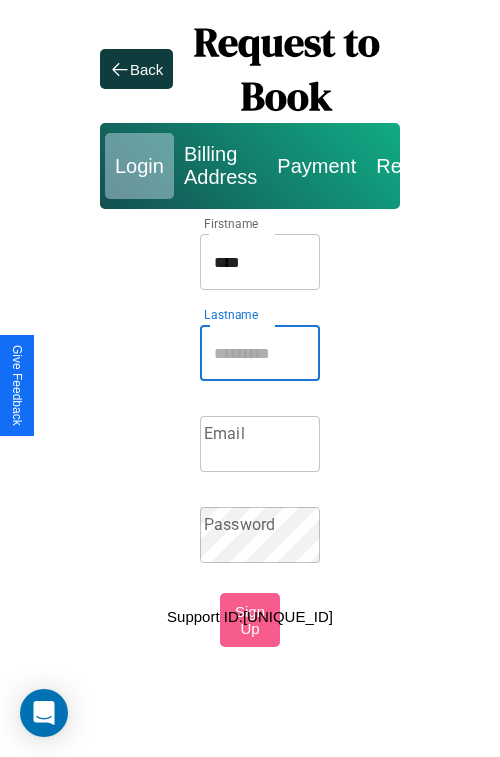 click on "Lastname" at bounding box center [260, 353] 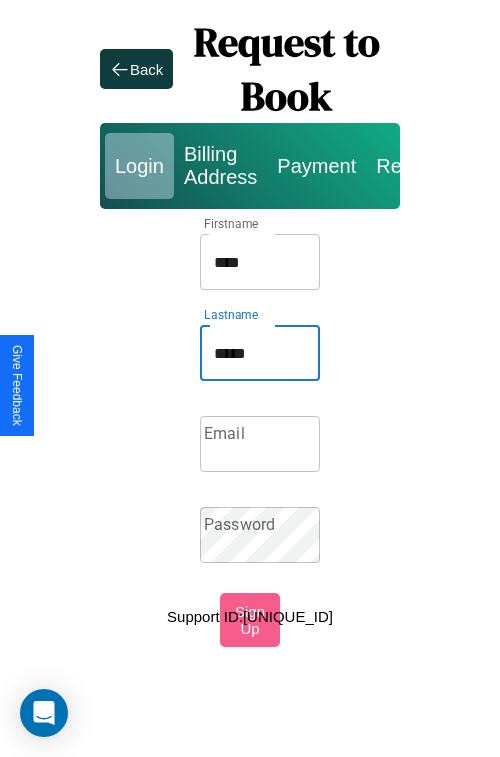 type on "*****" 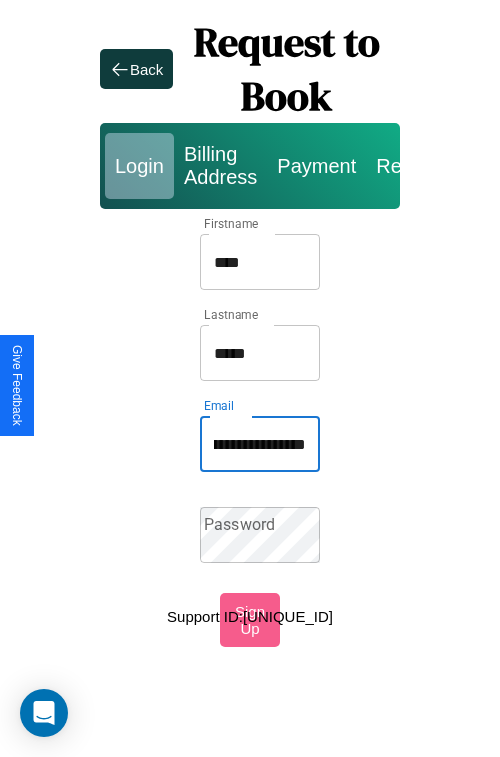 scroll, scrollTop: 0, scrollLeft: 78, axis: horizontal 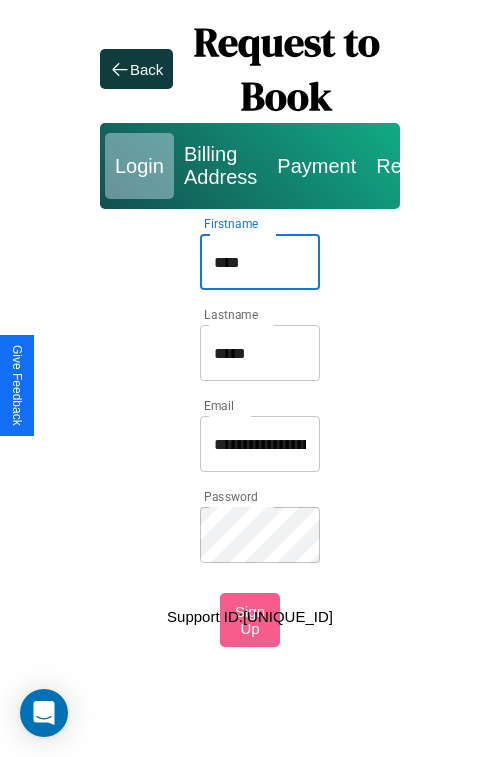 click on "****" at bounding box center (260, 262) 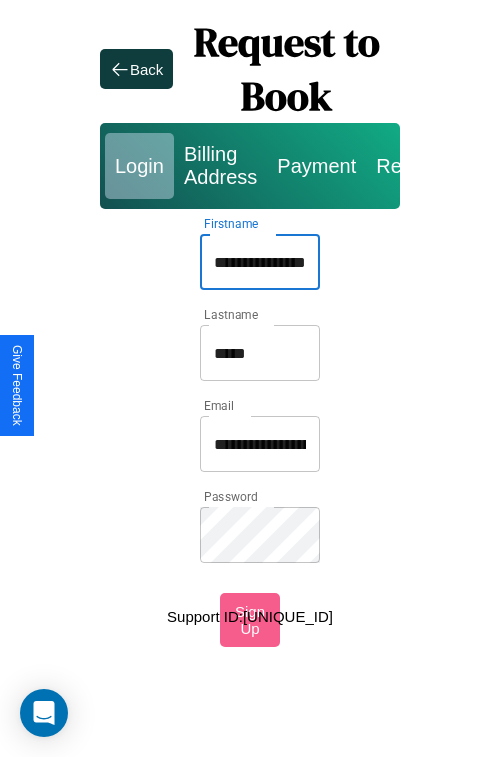 scroll, scrollTop: 0, scrollLeft: 33, axis: horizontal 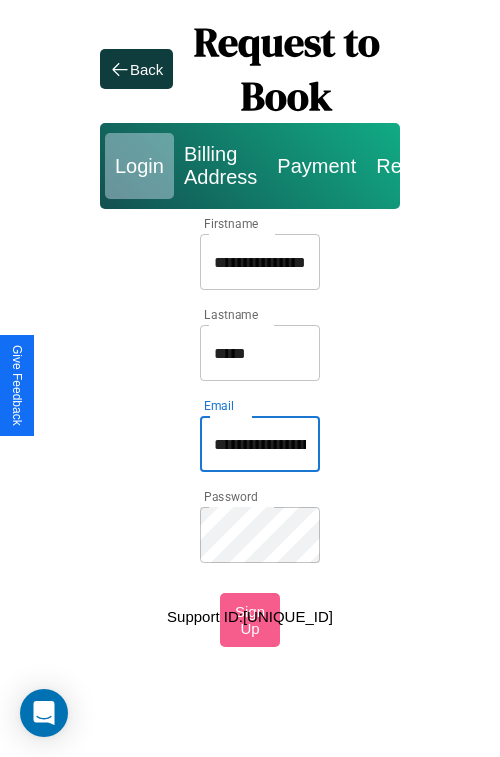 type on "**********" 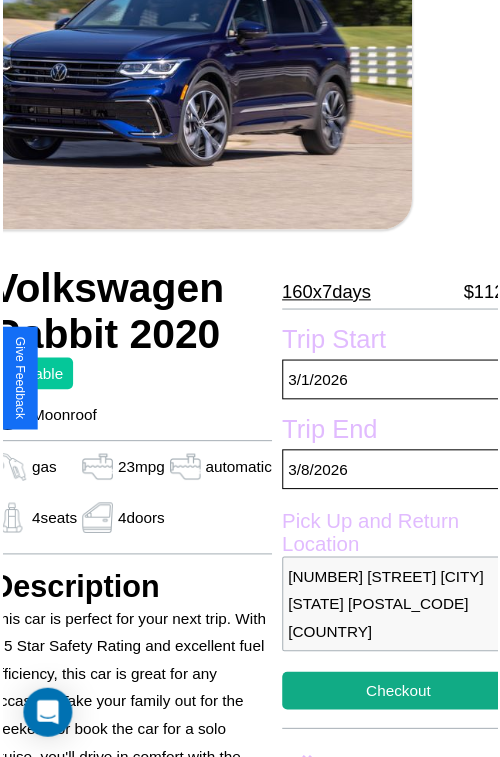 scroll, scrollTop: 220, scrollLeft: 84, axis: both 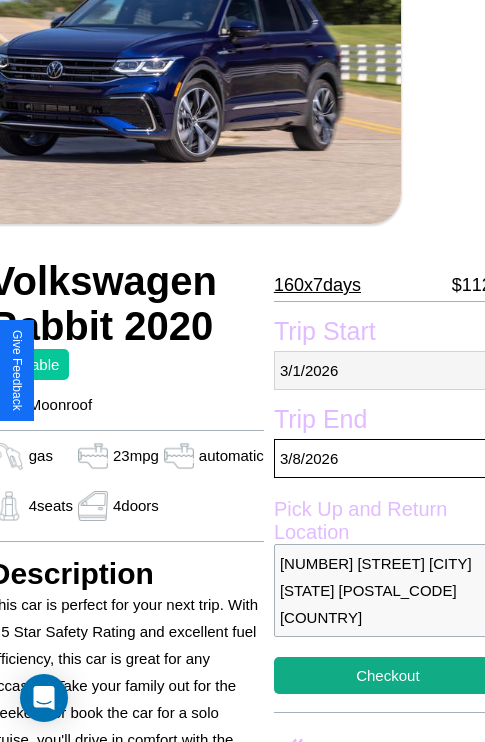 click on "[DATE]" at bounding box center [388, 370] 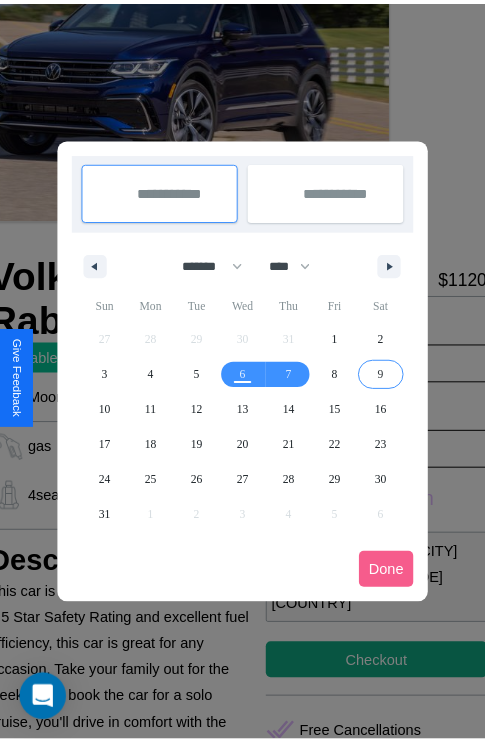 scroll, scrollTop: 0, scrollLeft: 84, axis: horizontal 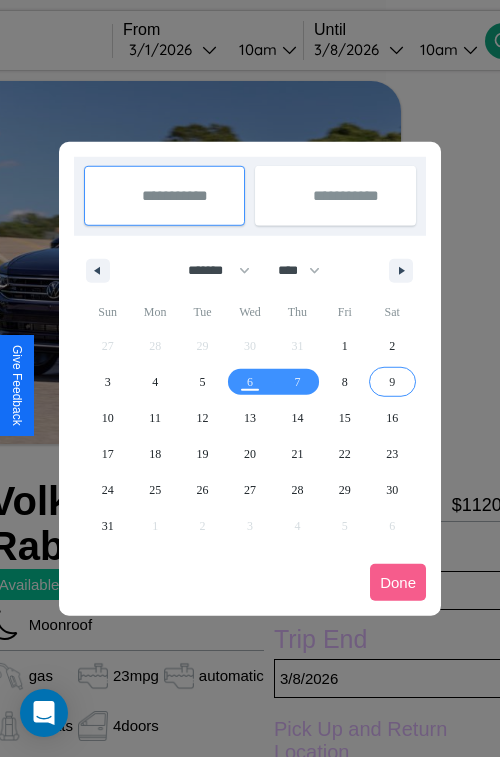 click at bounding box center (250, 378) 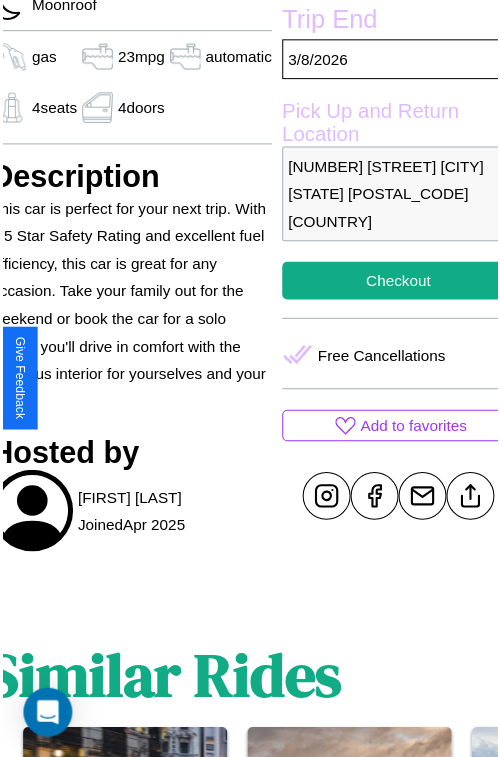 scroll, scrollTop: 667, scrollLeft: 84, axis: both 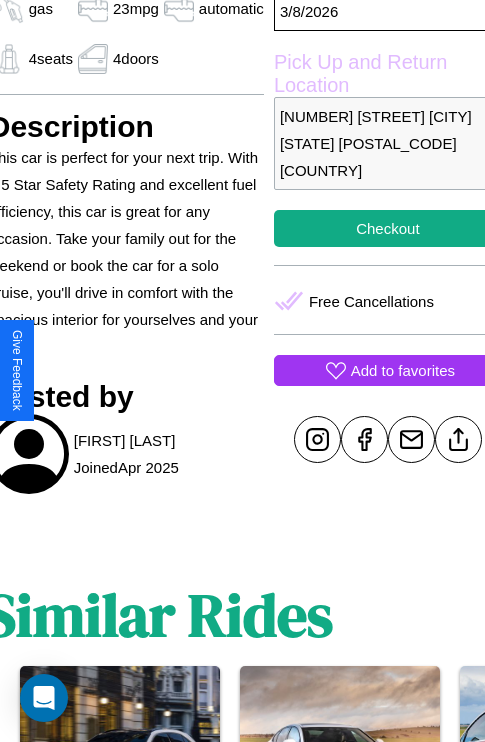 click on "Add to favorites" at bounding box center (403, 370) 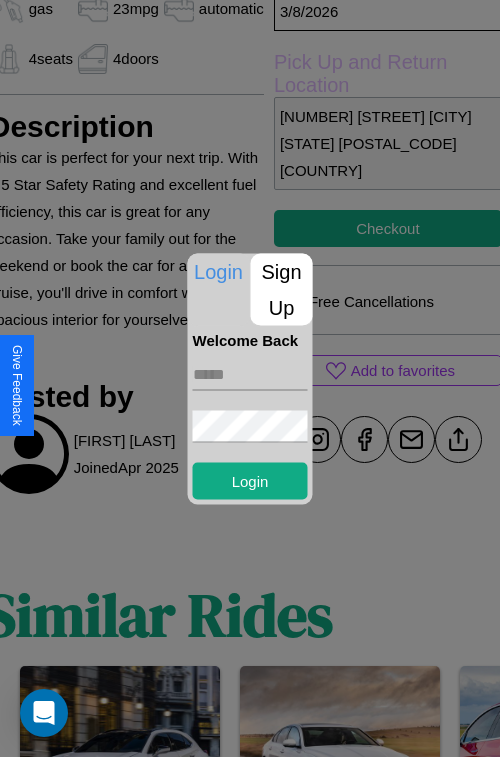 click on "Sign Up" at bounding box center [282, 289] 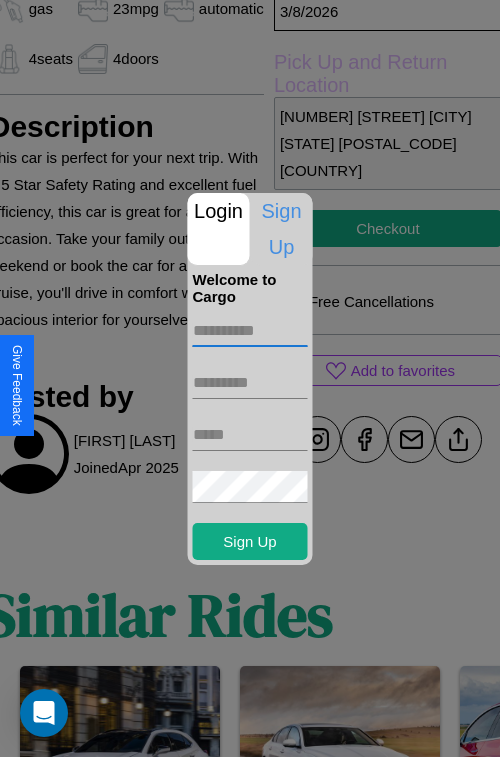 click at bounding box center (250, 331) 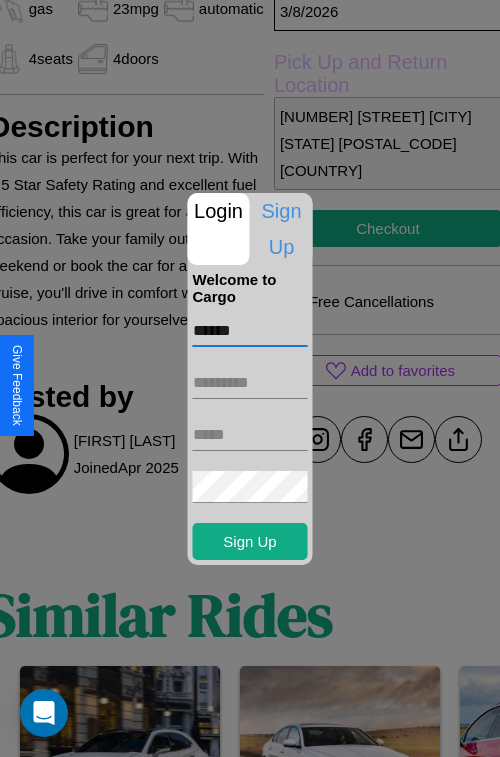 type on "******" 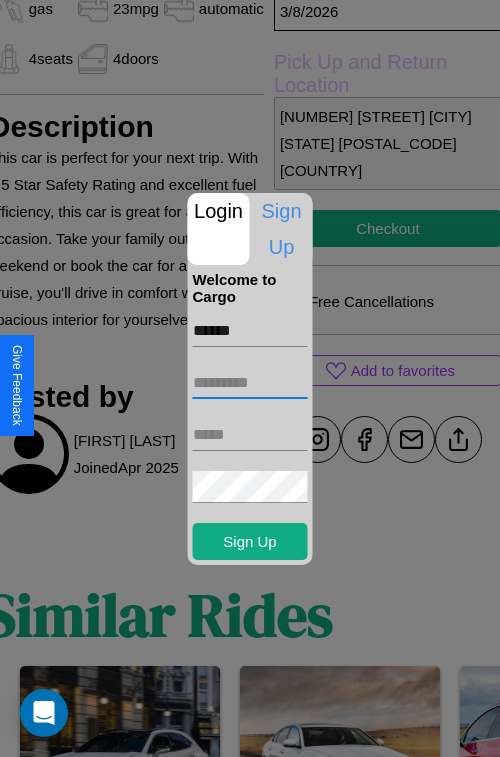 click at bounding box center (250, 383) 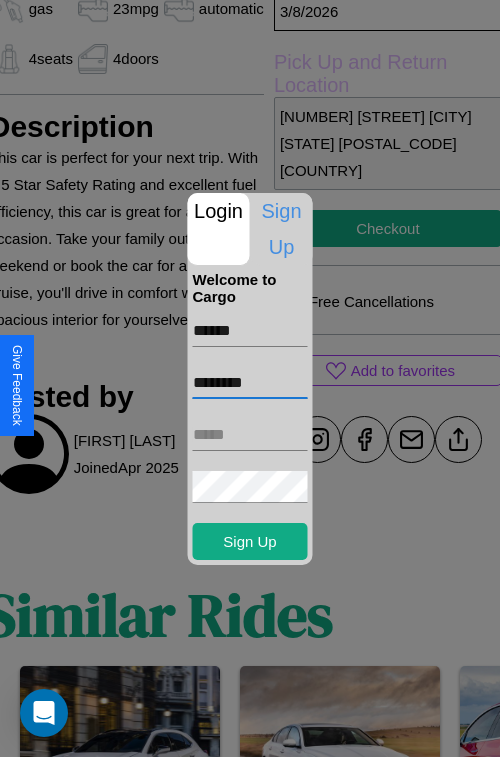 type on "********" 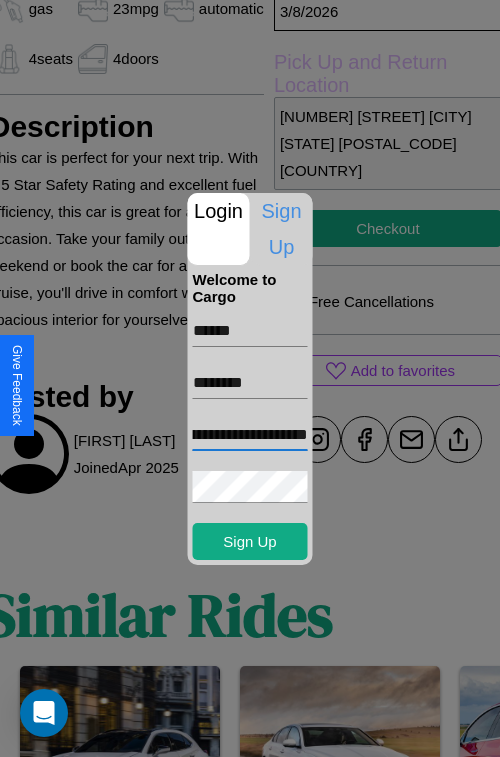 scroll, scrollTop: 0, scrollLeft: 93, axis: horizontal 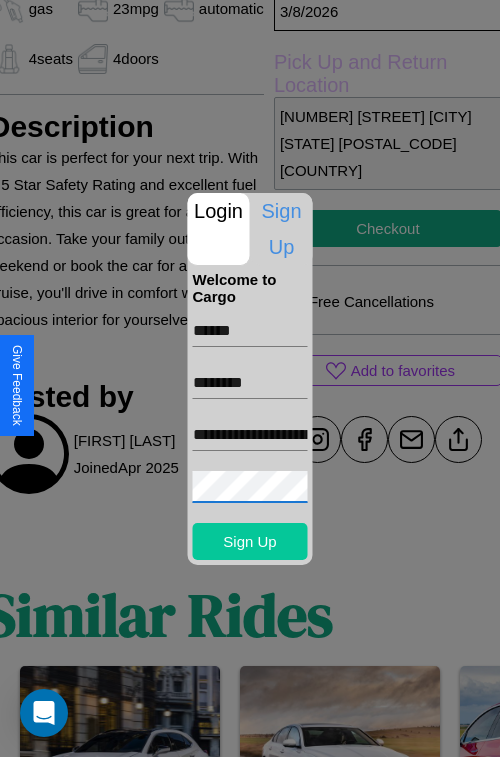 click on "Sign Up" at bounding box center [250, 541] 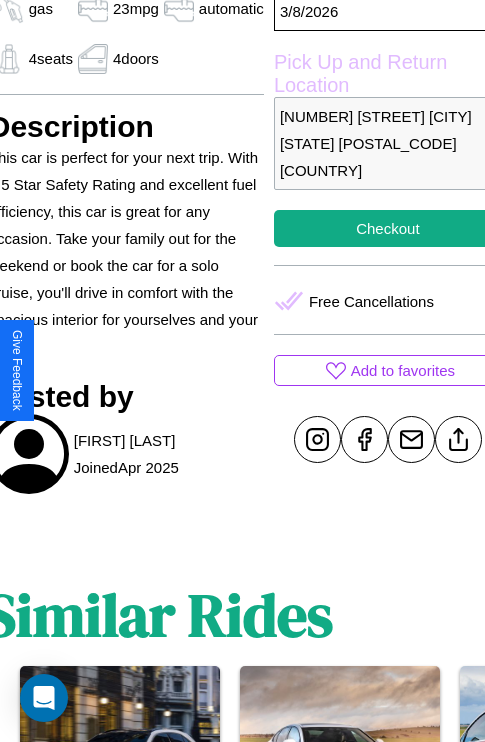 scroll, scrollTop: 525, scrollLeft: 84, axis: both 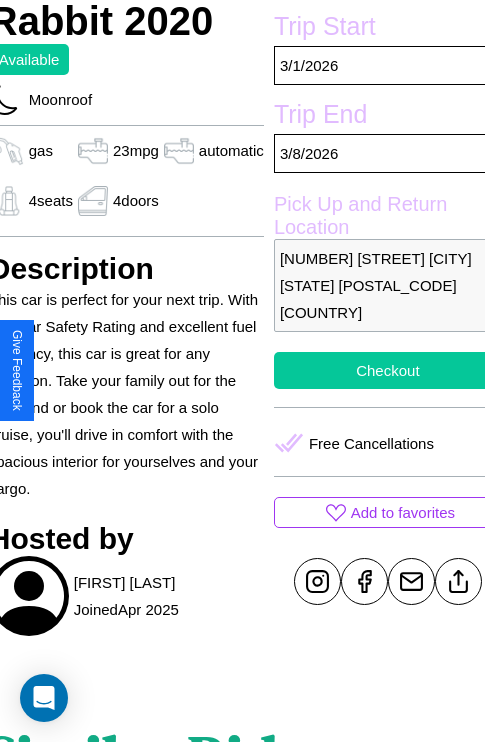 click on "Checkout" at bounding box center [388, 370] 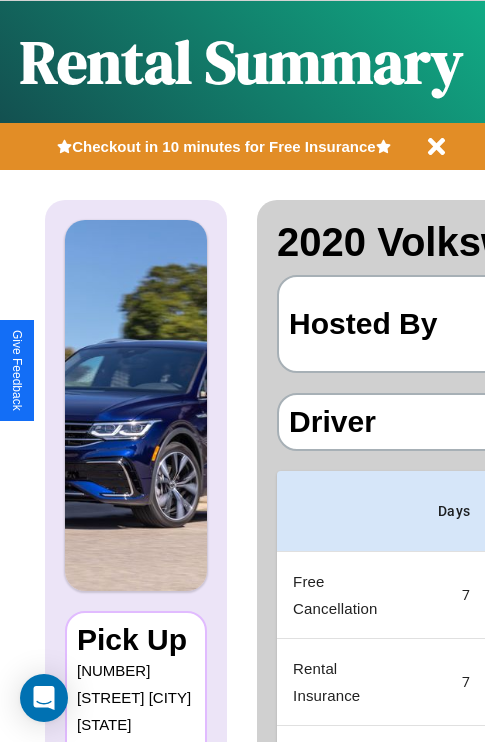 scroll, scrollTop: 0, scrollLeft: 408, axis: horizontal 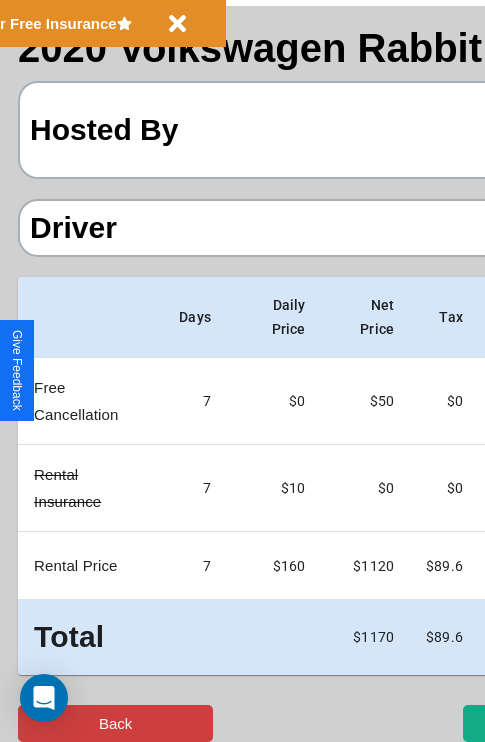click on "Back" at bounding box center (115, 723) 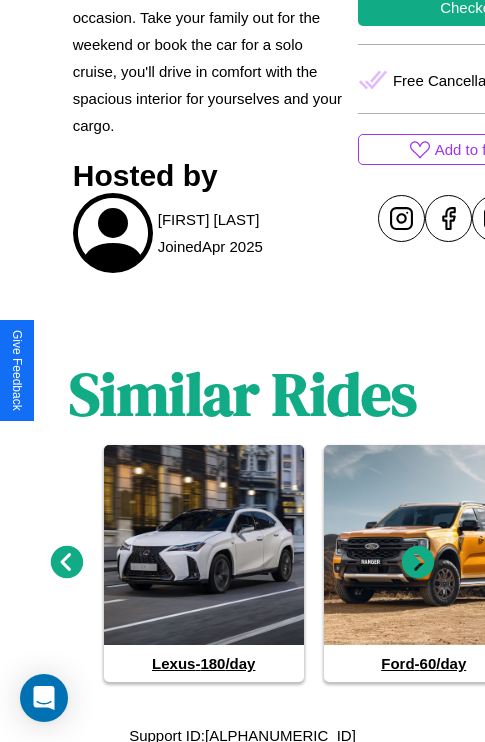 scroll, scrollTop: 895, scrollLeft: 0, axis: vertical 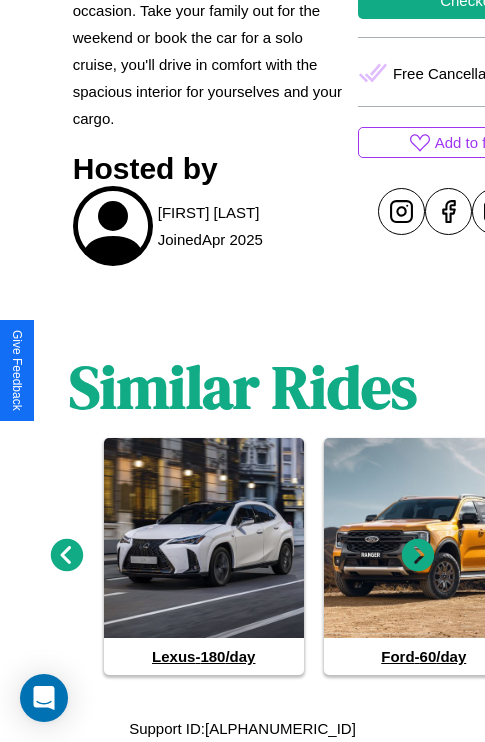 click 